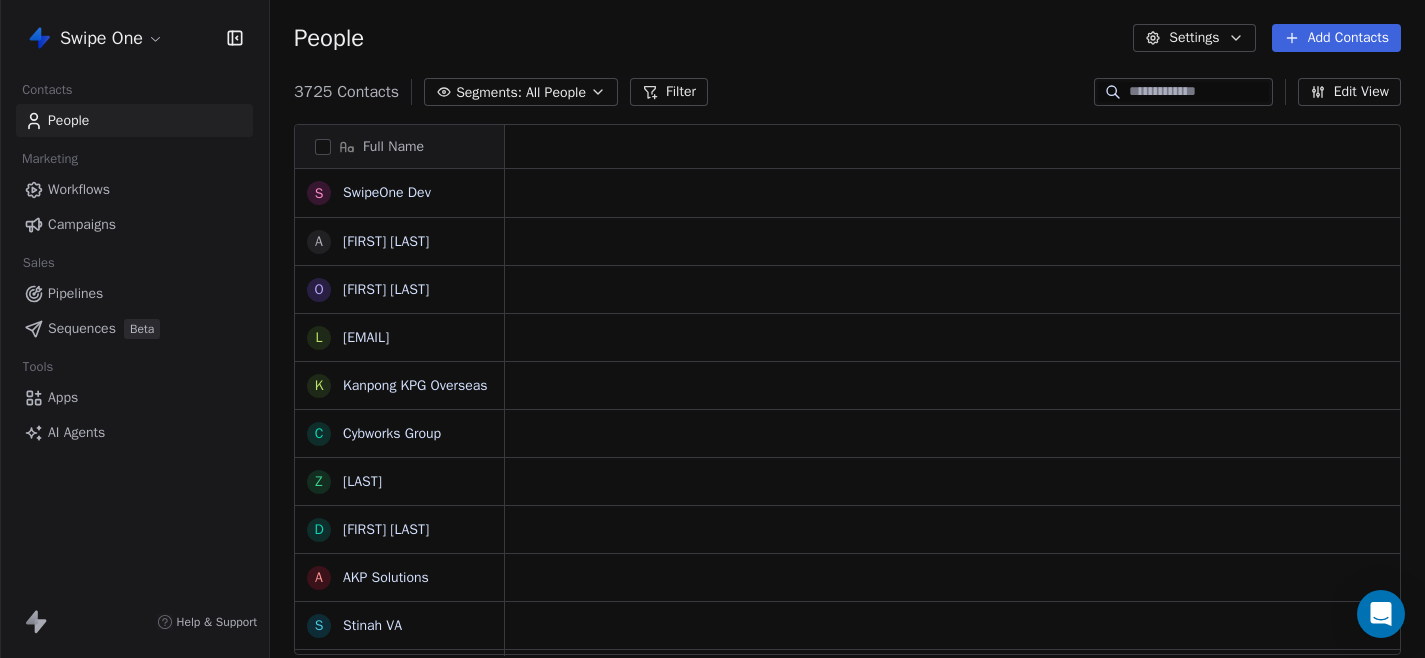 scroll, scrollTop: 0, scrollLeft: 0, axis: both 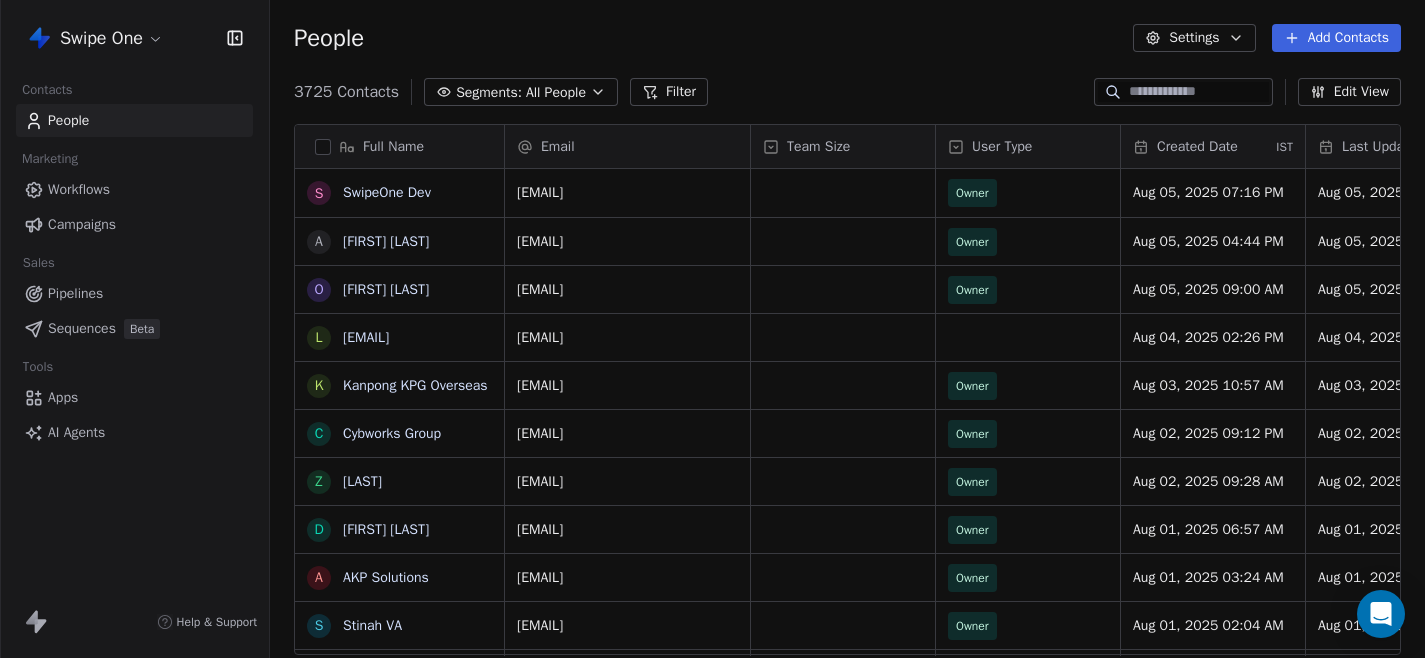 click on "Swipe One Contacts People Marketing Workflows Campaigns Sales Pipelines Sequences Beta Tools Apps AI Agents Help & Support People Settings  Add Contacts 3725 Contacts Segments: All People Filter  Edit View Tag Add to Sequence Export Full Name S SwipeOne Dev A [FIRST] [LAST] O [FIRST] [LAST] l [EMAIL] K [COMPANY] C [COMPANY] Z [FIRST] [LAST] D [FIRST] [LAST] A [COMPANY] S [COMPANY] V [FIRST] [LAST] A [FIRST] [LAST] S [FIRST] [LAST] C [FIRST] [LAST] R [FIRST] [LAST] A [FIRST] [LAST] D [FIRST] [LAST] D [FIRST] [LAST] r [EMAIL] n [EMAIL] A [FIRST] [LAST] D [FIRST] [LAST] D [FIRST] [LAST] r [EMAIL] Email Team Size User Type Created Date IST Last Updated Date IST Email Marketing Consent Email Verification Status Use Case [EMAIL] Owner [DATE] [TIME] [DATE] [TIME] Subscribed Invalid Owner" at bounding box center [712, 329] 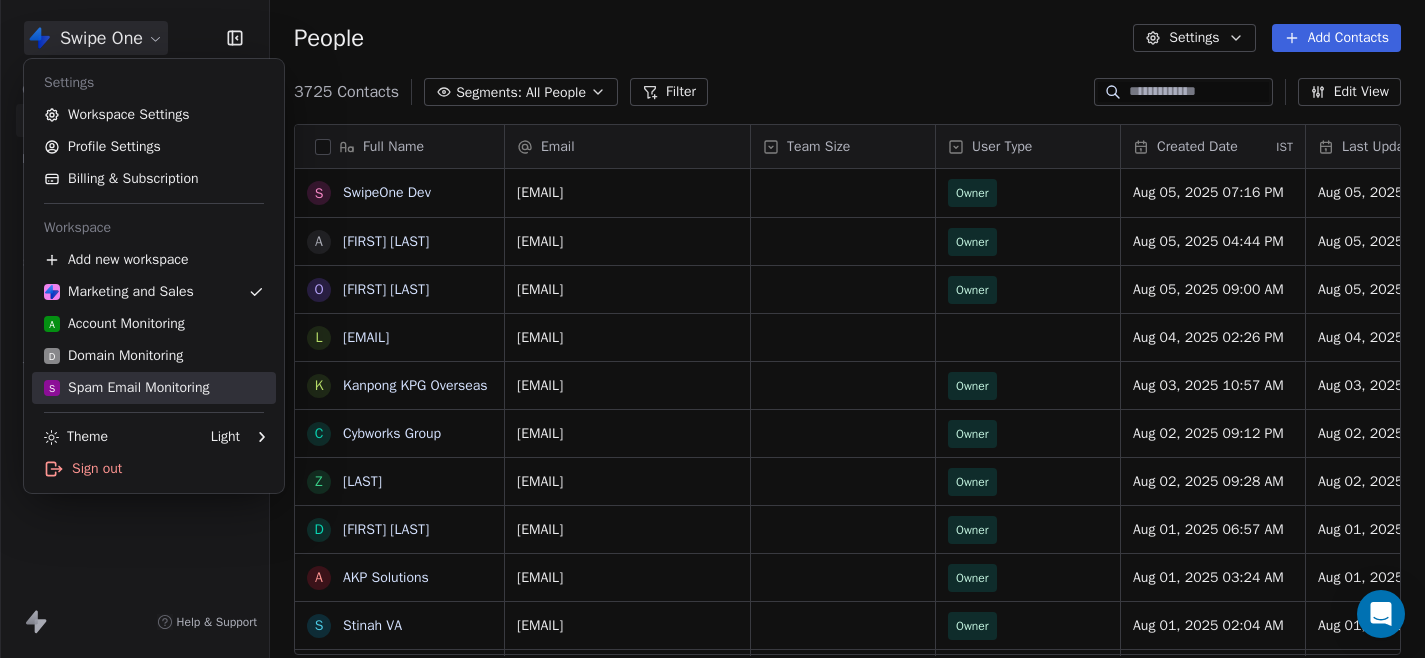 click on "S Spam Email Monitoring" at bounding box center [126, 388] 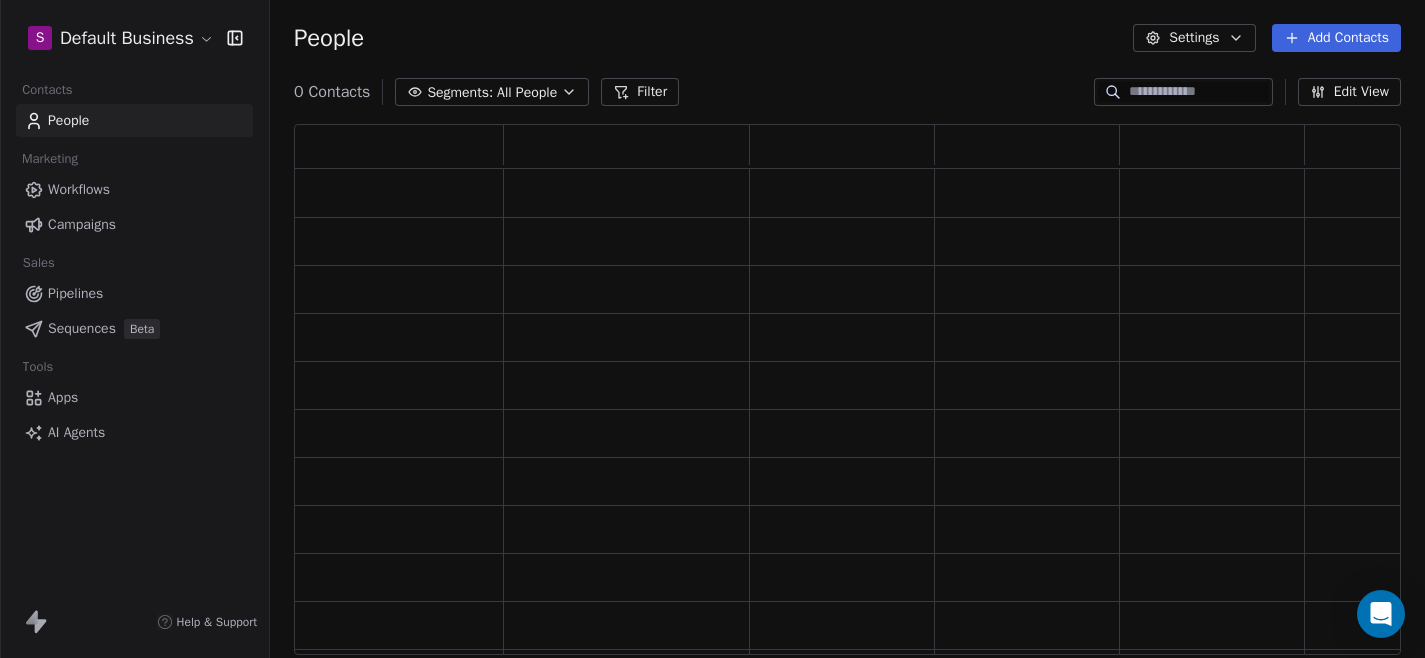 scroll, scrollTop: 1, scrollLeft: 1, axis: both 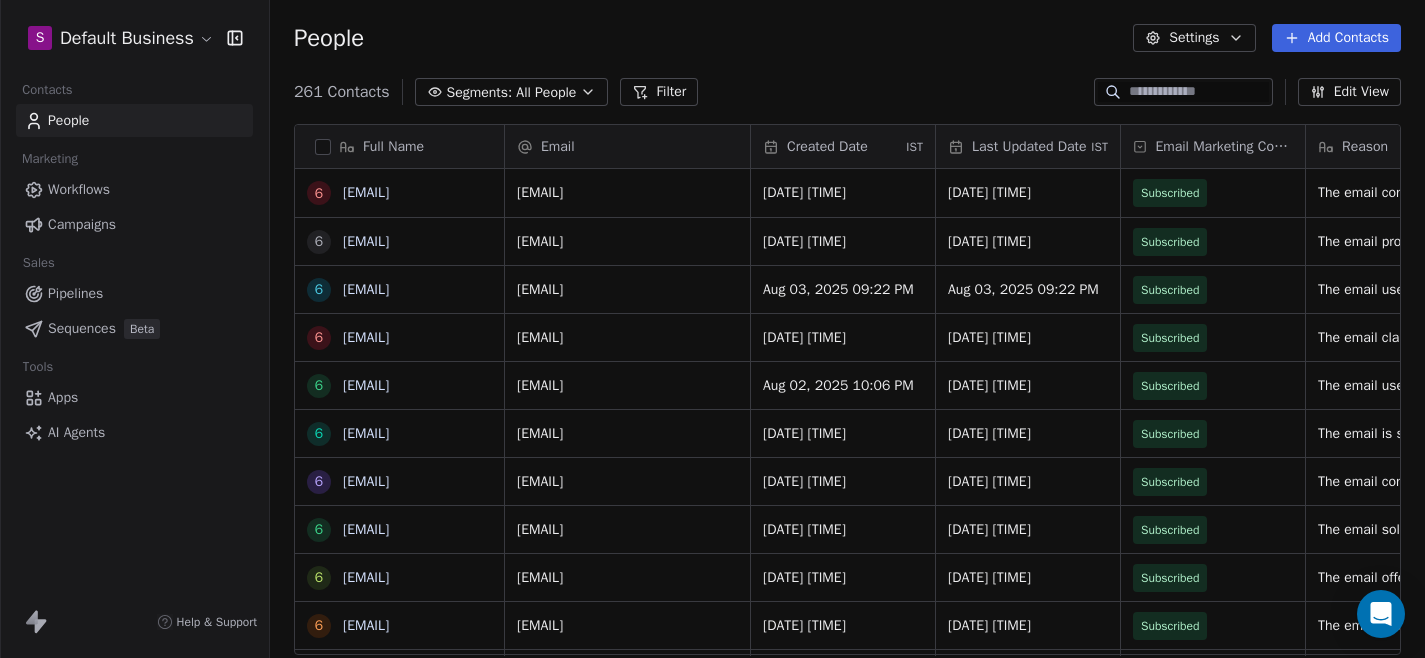 click on "Filter" at bounding box center (659, 92) 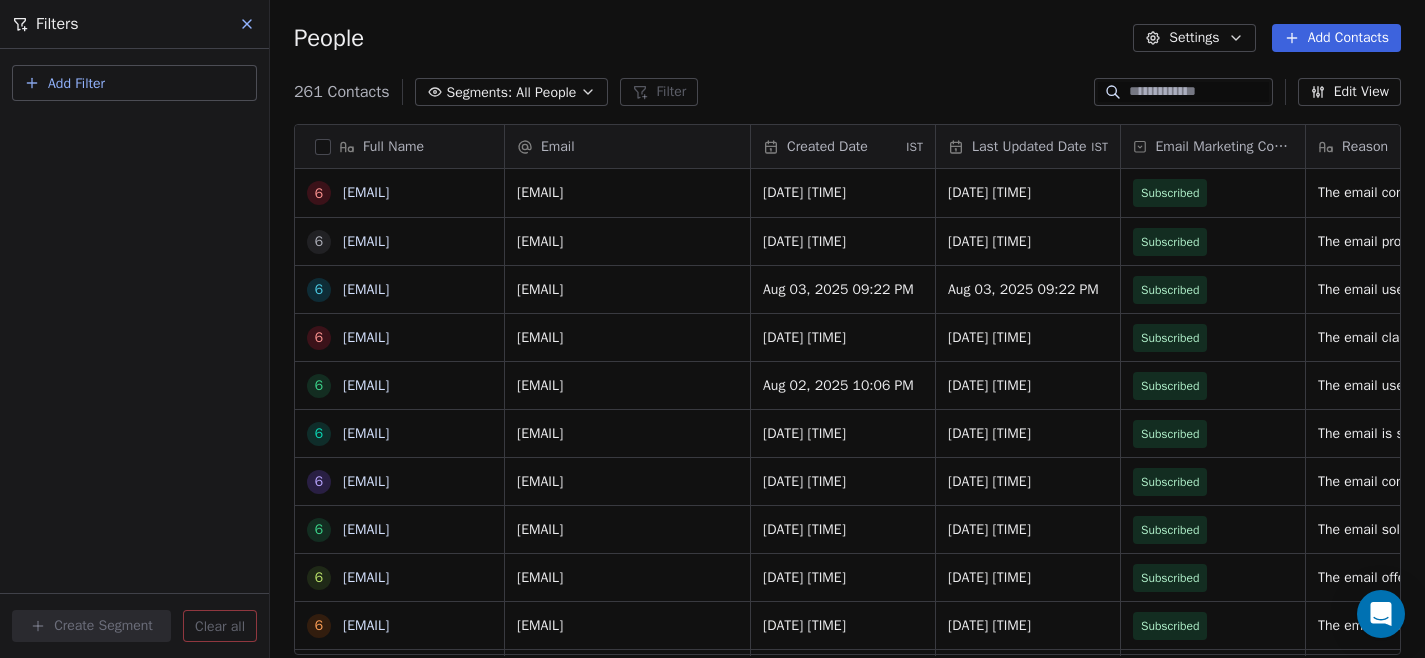 click on "Add Filter" at bounding box center [134, 83] 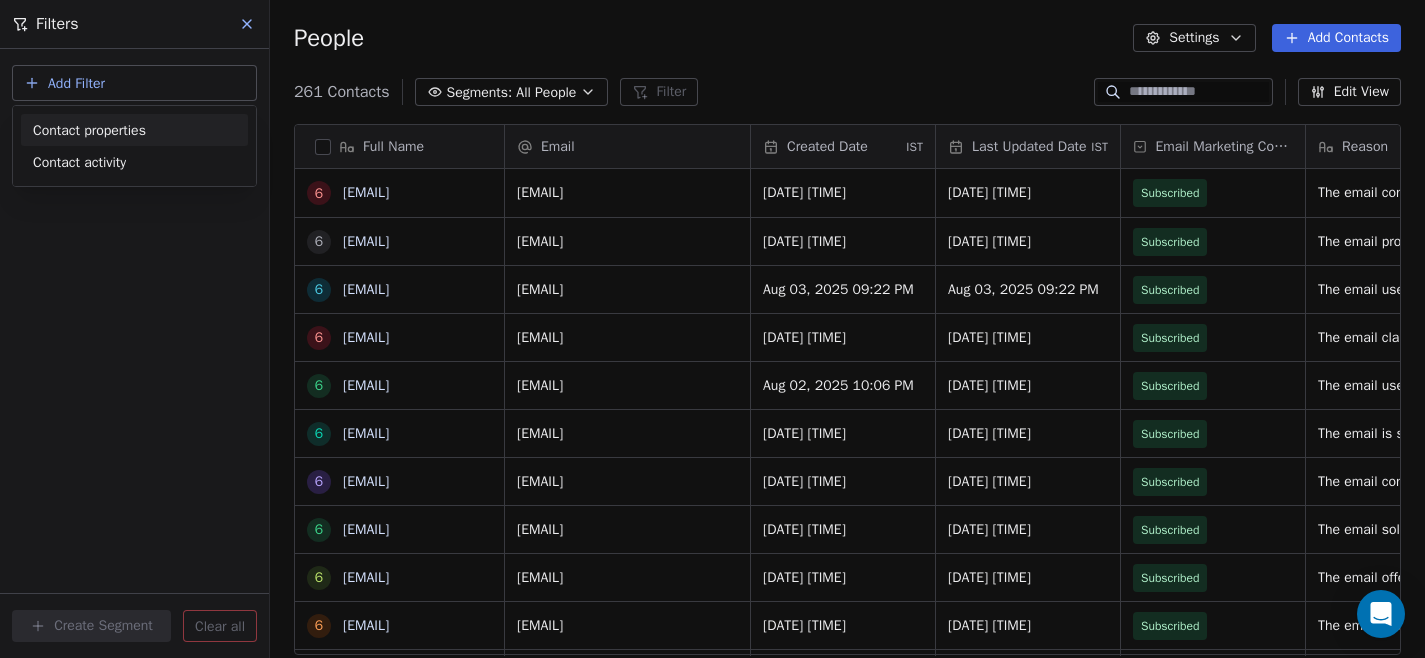 click on "Contact properties" at bounding box center (134, 130) 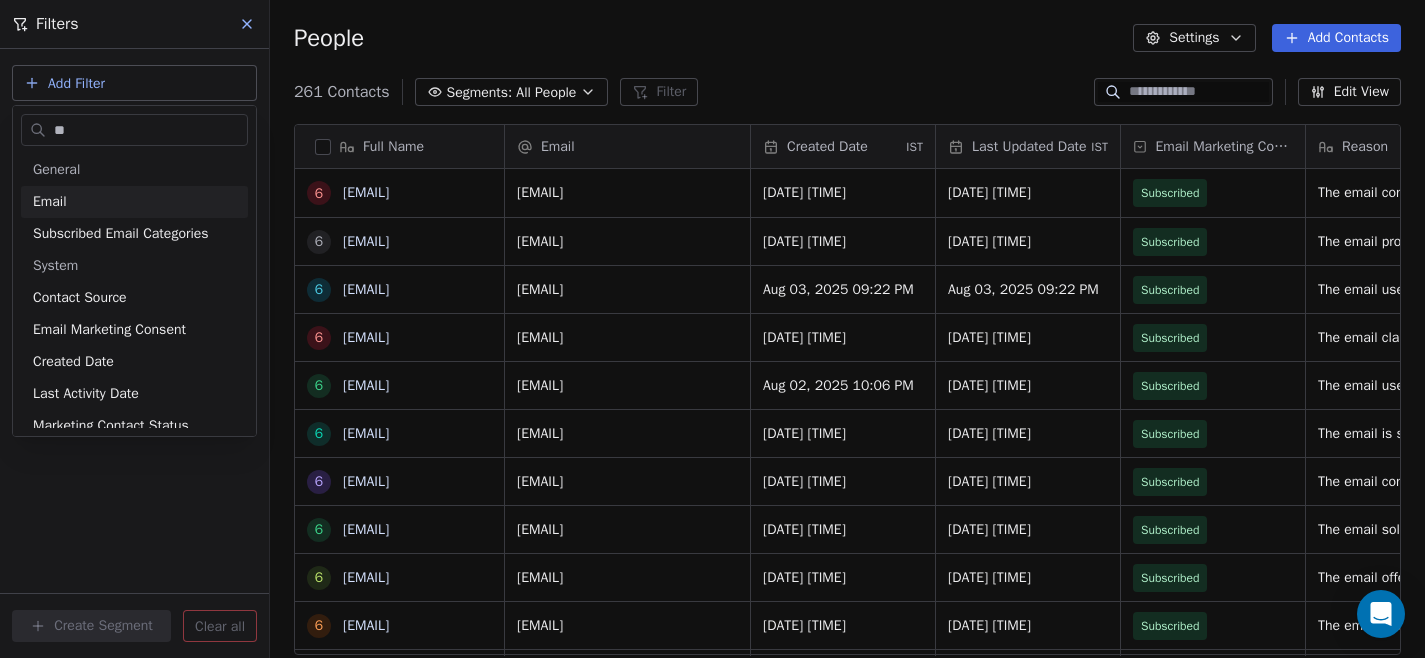 type on "**" 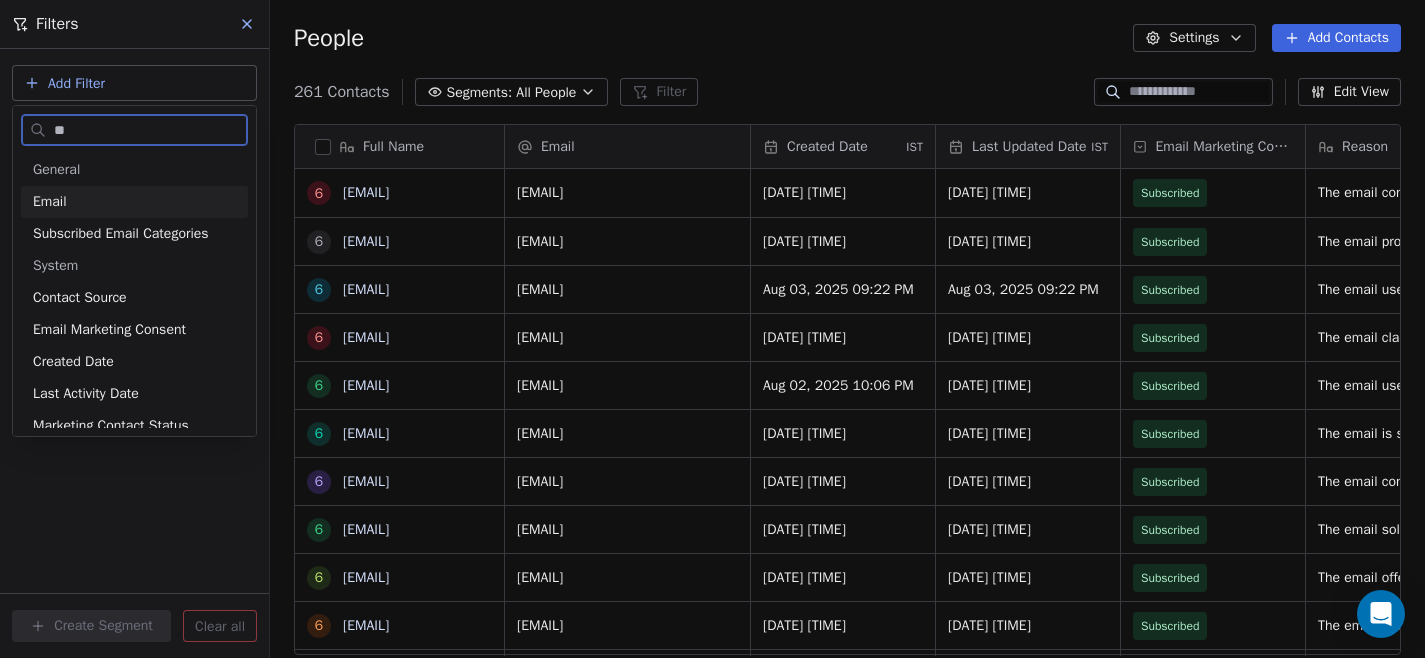 click on "Email" at bounding box center [50, 202] 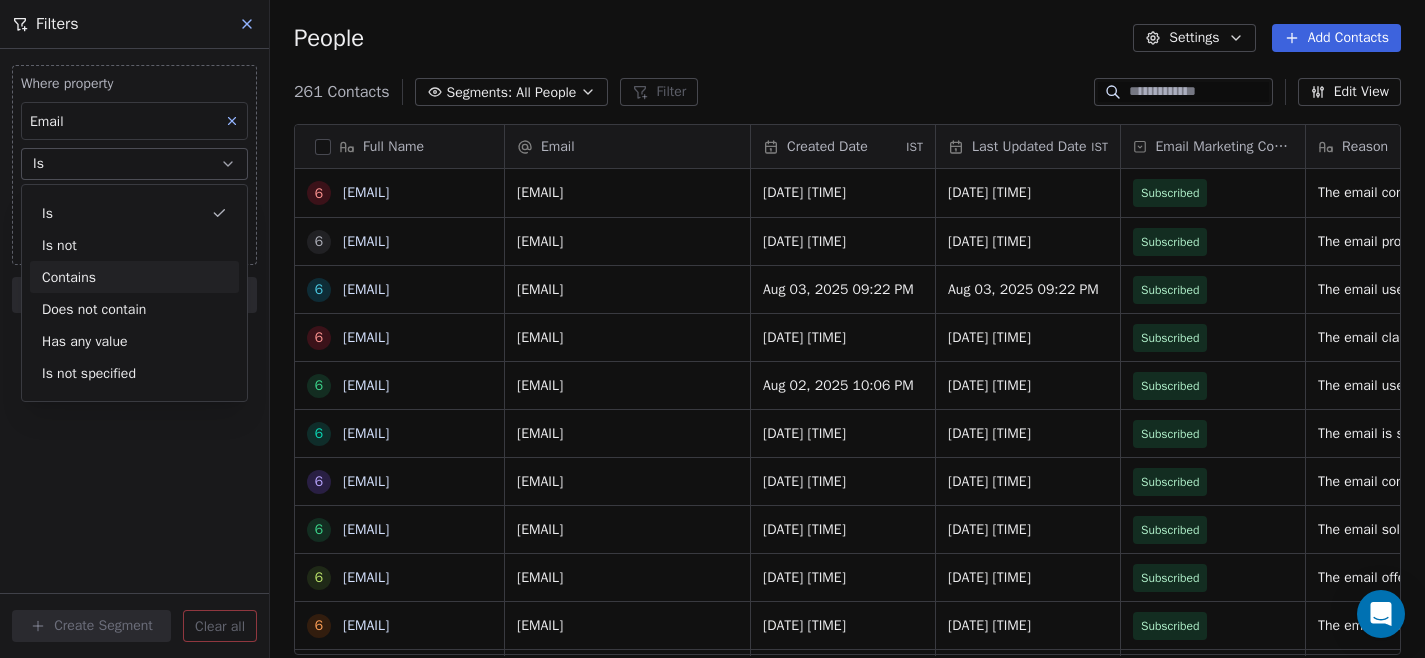 click on "Contains" at bounding box center [134, 277] 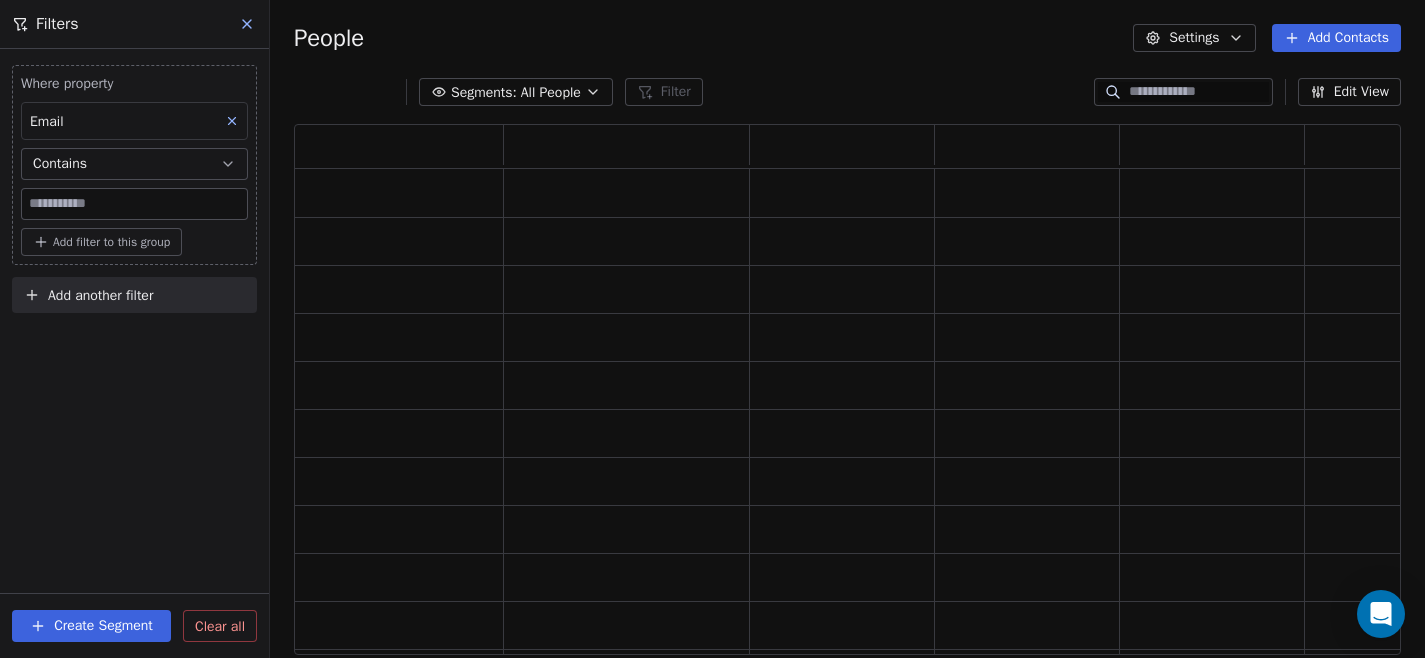 scroll, scrollTop: 1, scrollLeft: 1, axis: both 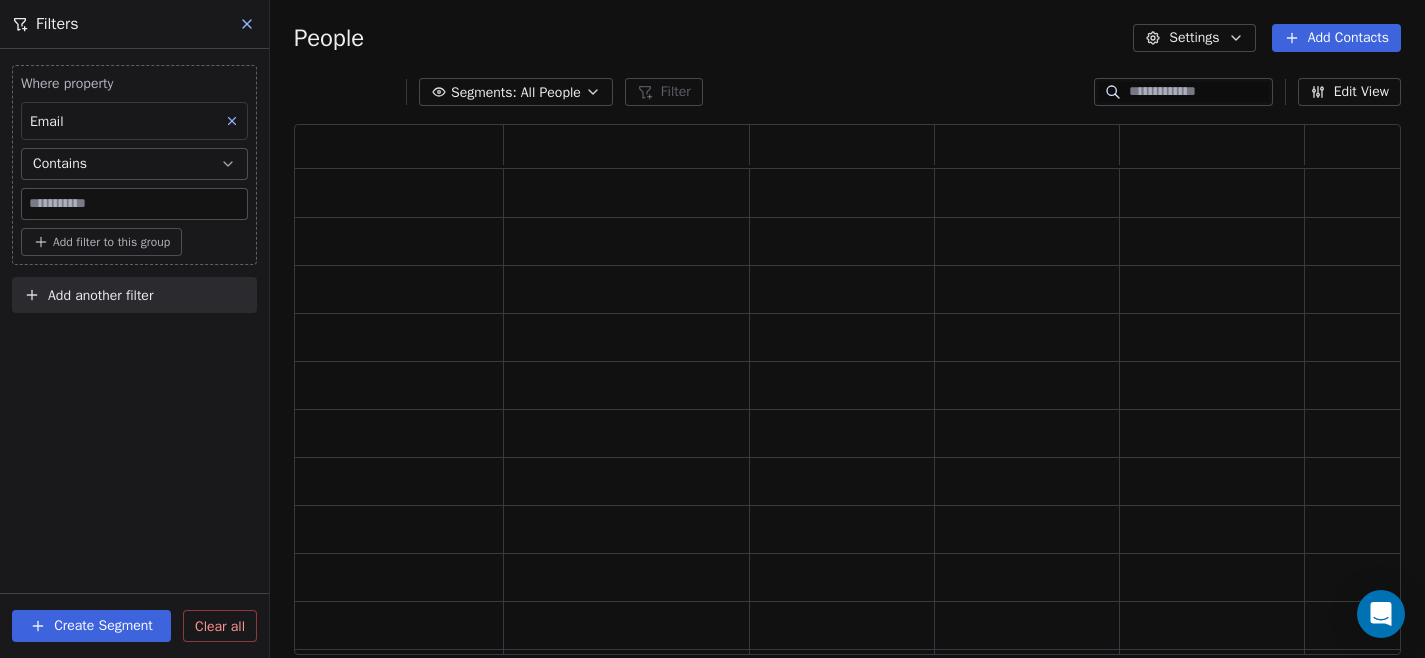 click at bounding box center (134, 204) 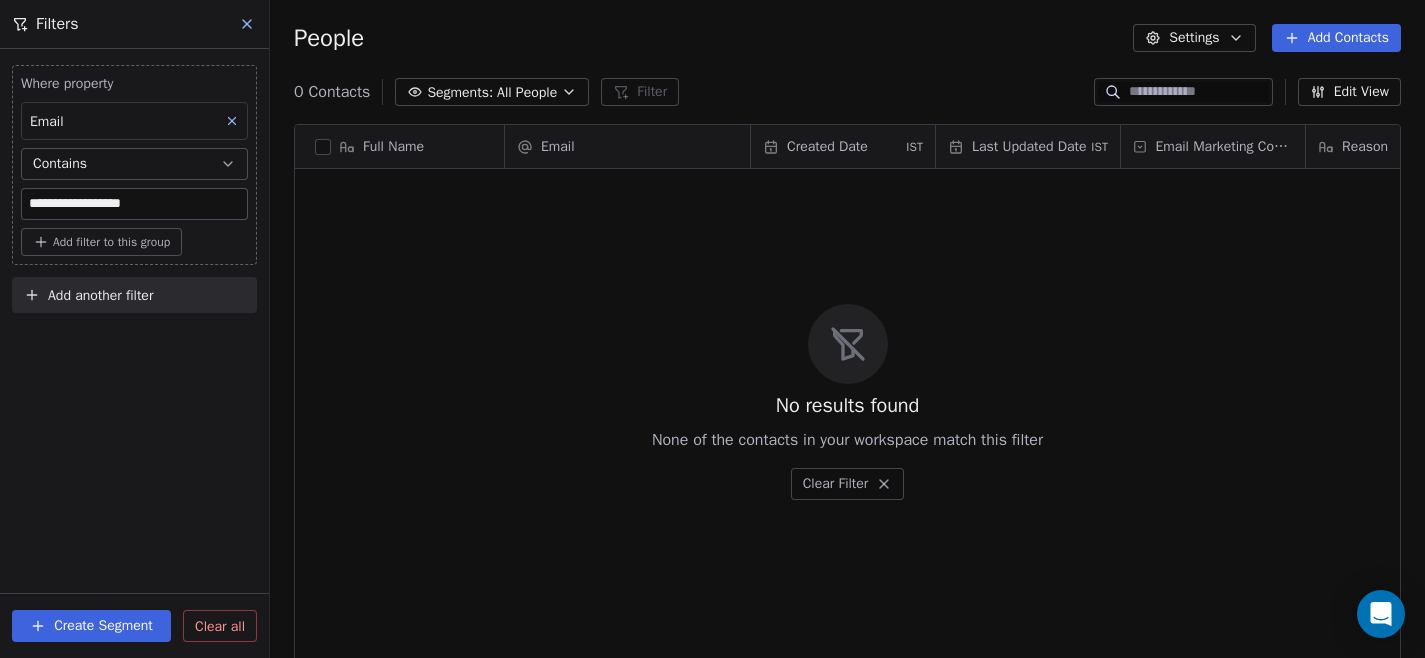 scroll, scrollTop: 1, scrollLeft: 1, axis: both 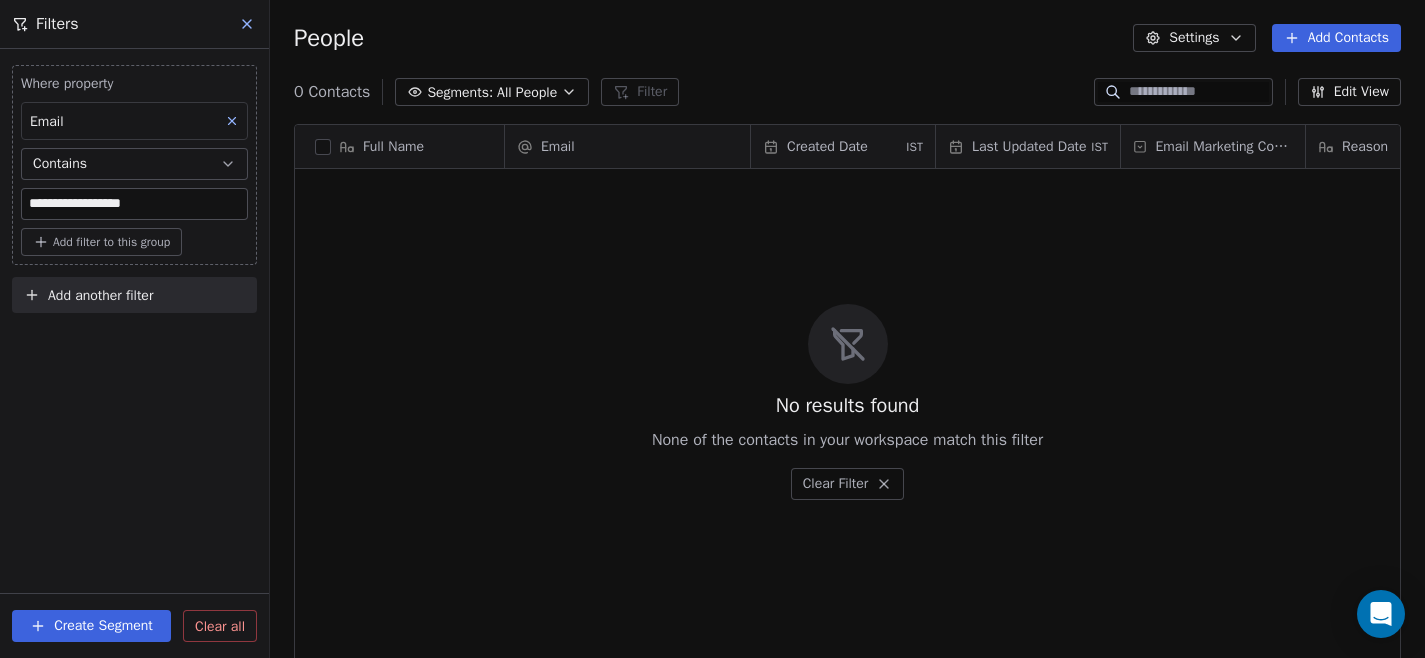 type on "**********" 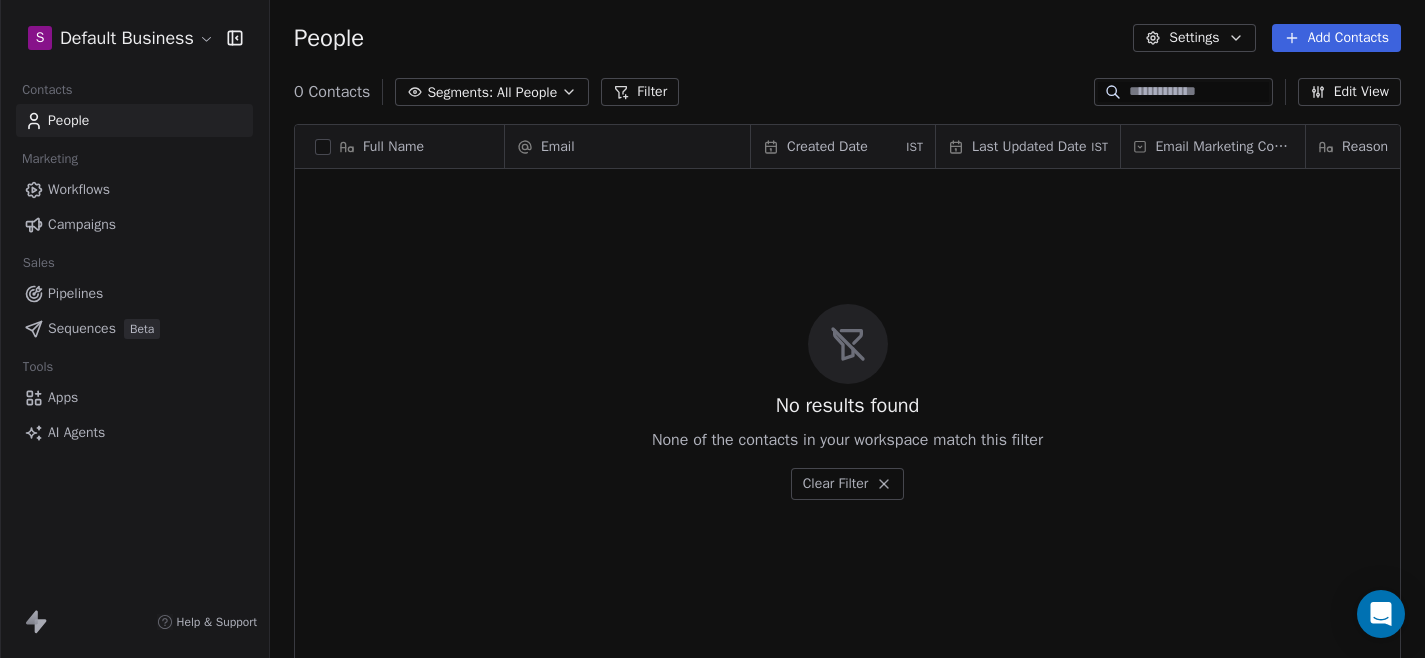click on "S Default Business Contacts People Marketing Workflows Campaigns Sales Pipelines Sequences Beta Tools Apps AI Agents Help & Support People Settings  Add Contacts 0 Contacts Segments: All People Filter  Edit View Tag Add to Sequence Export Full Name Email Created Date IST Last Updated Date IST Email Marketing Consent Reason Source Source Id Spam Status
To pick up a draggable item, press the space bar.
While dragging, use the arrow keys to move the item.
Press space again to drop the item in its new position, or press escape to cancel.
No results found None of the contacts in your workspace match this filter Clear Filter" at bounding box center [712, 329] 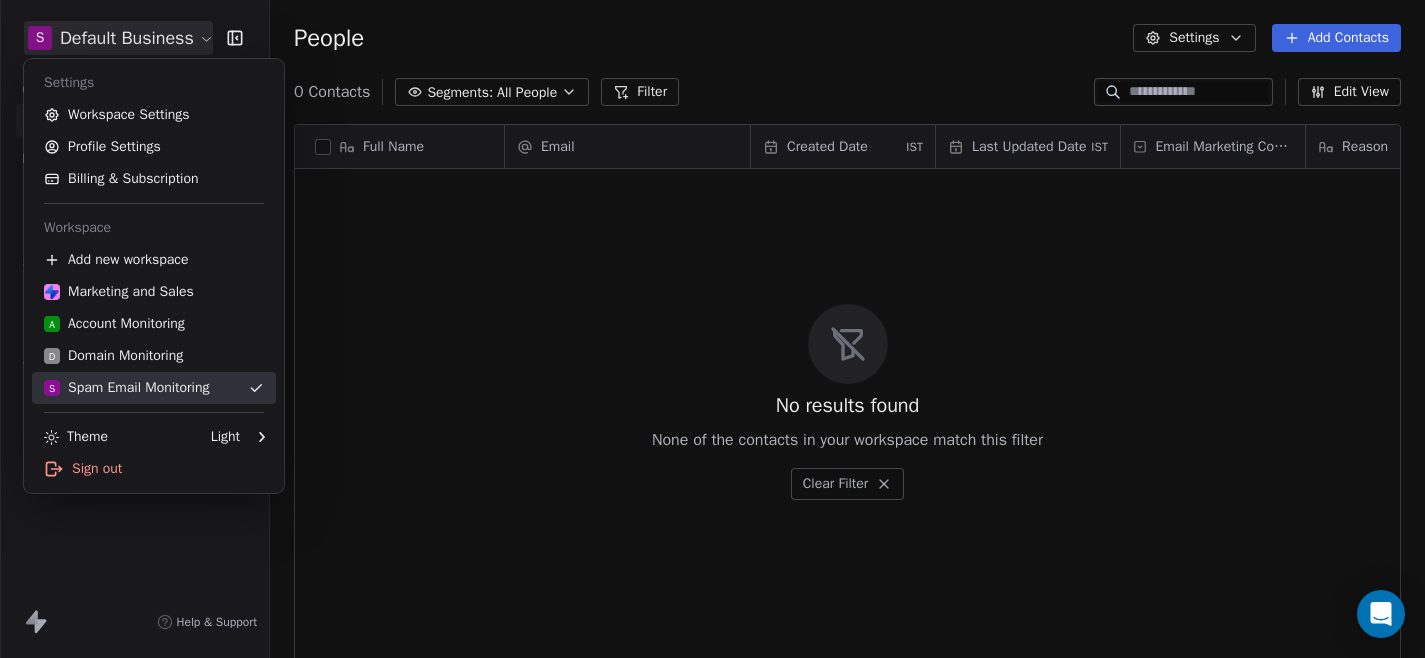 click on "S Spam Email Monitoring" at bounding box center [126, 388] 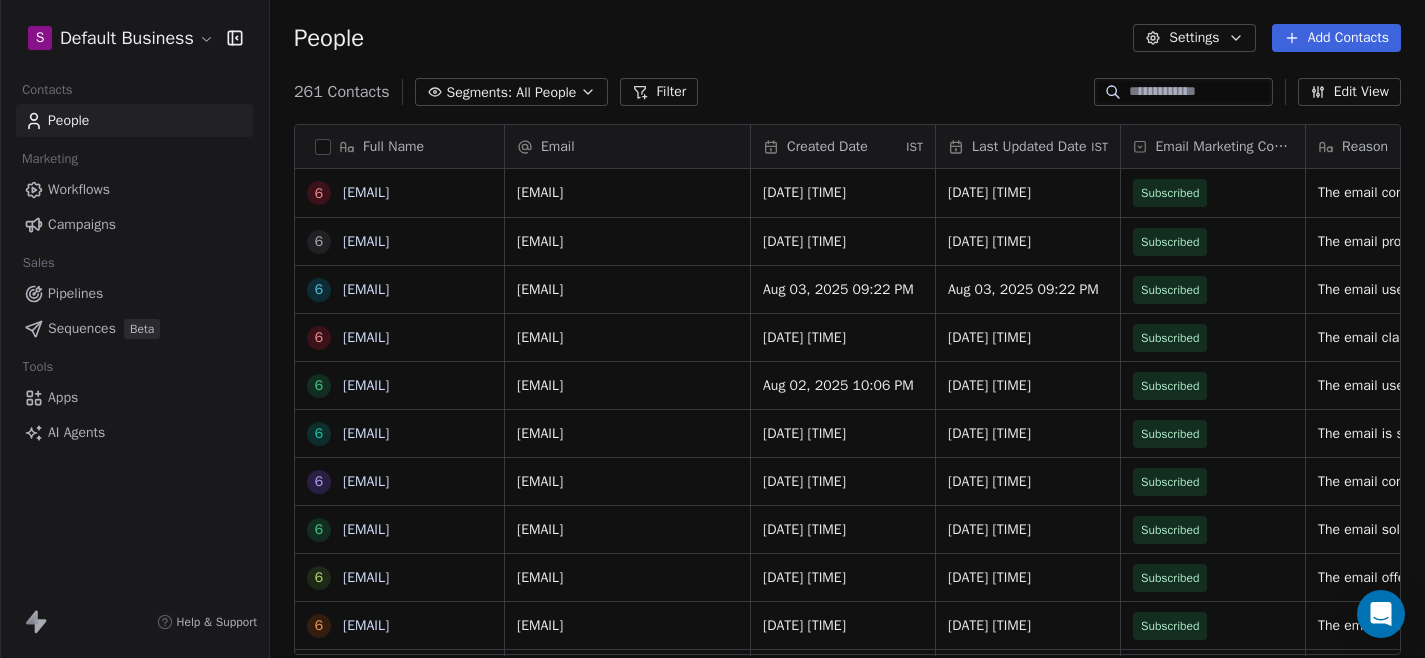 click on "People Settings  Add Contacts" at bounding box center [847, 38] 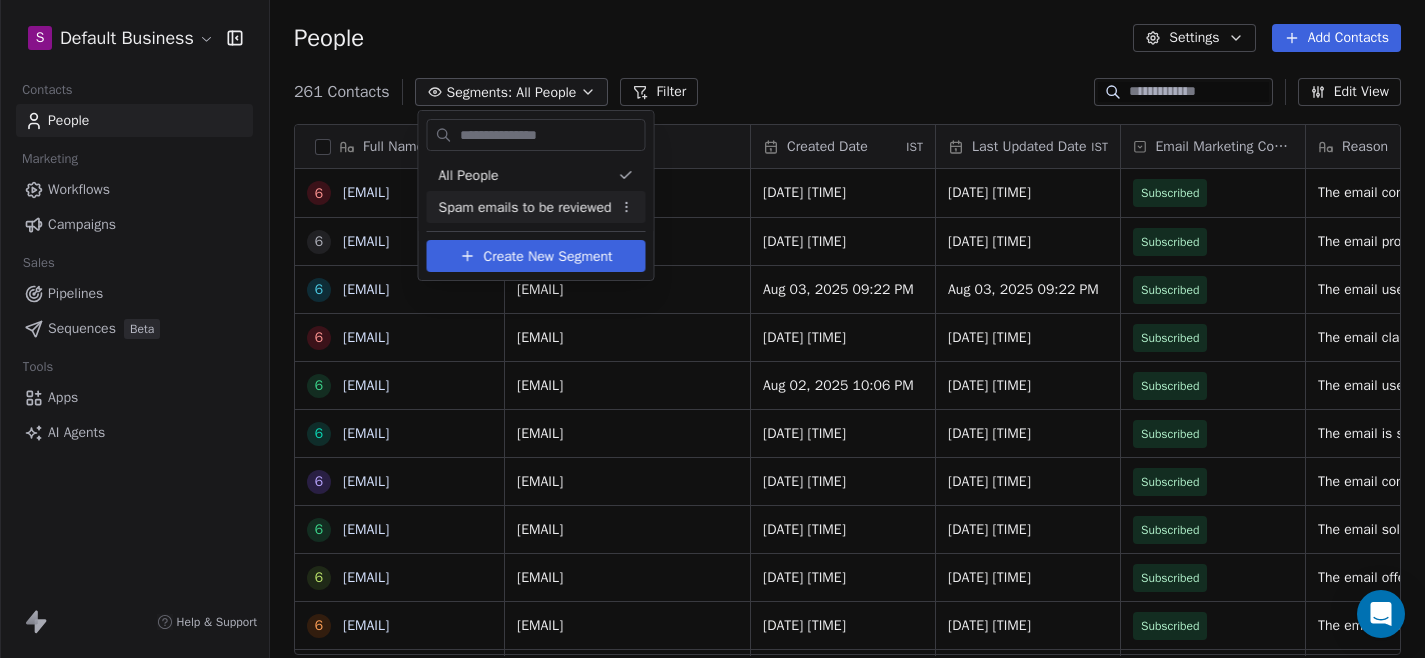 click on "Spam emails to be reviewed" at bounding box center (525, 207) 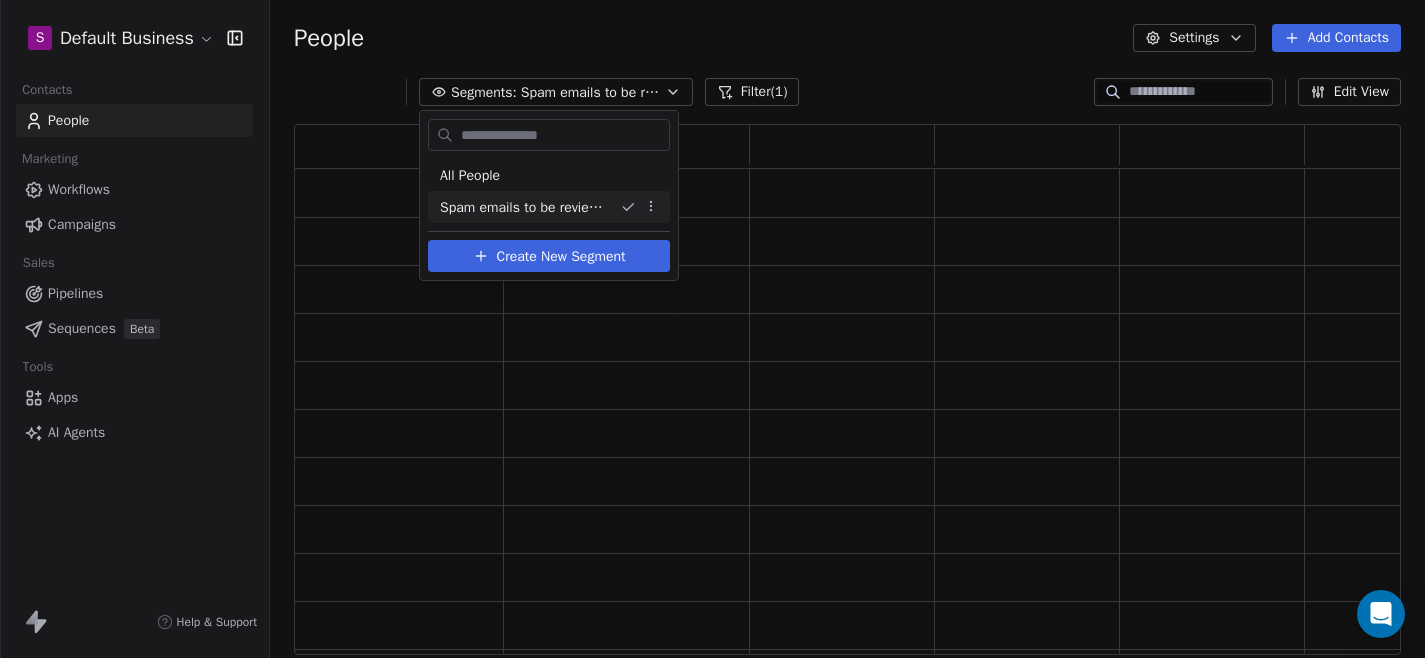 scroll, scrollTop: 1, scrollLeft: 1, axis: both 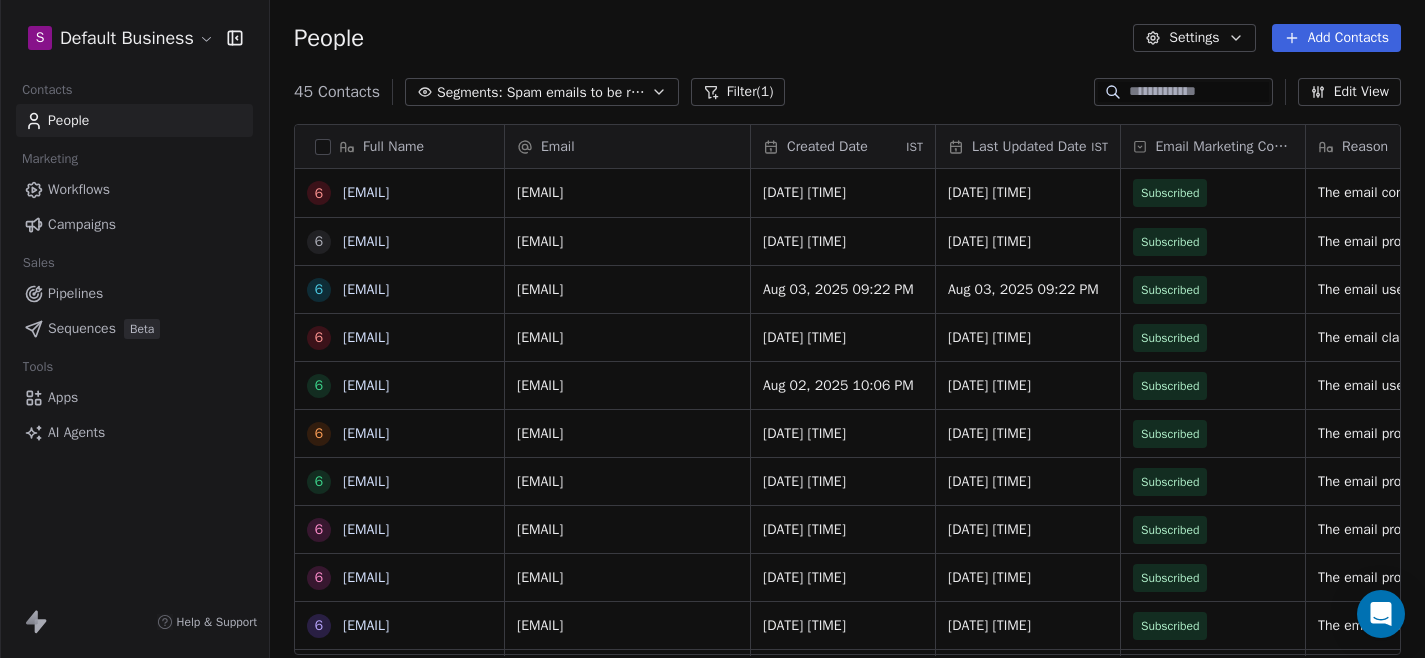click 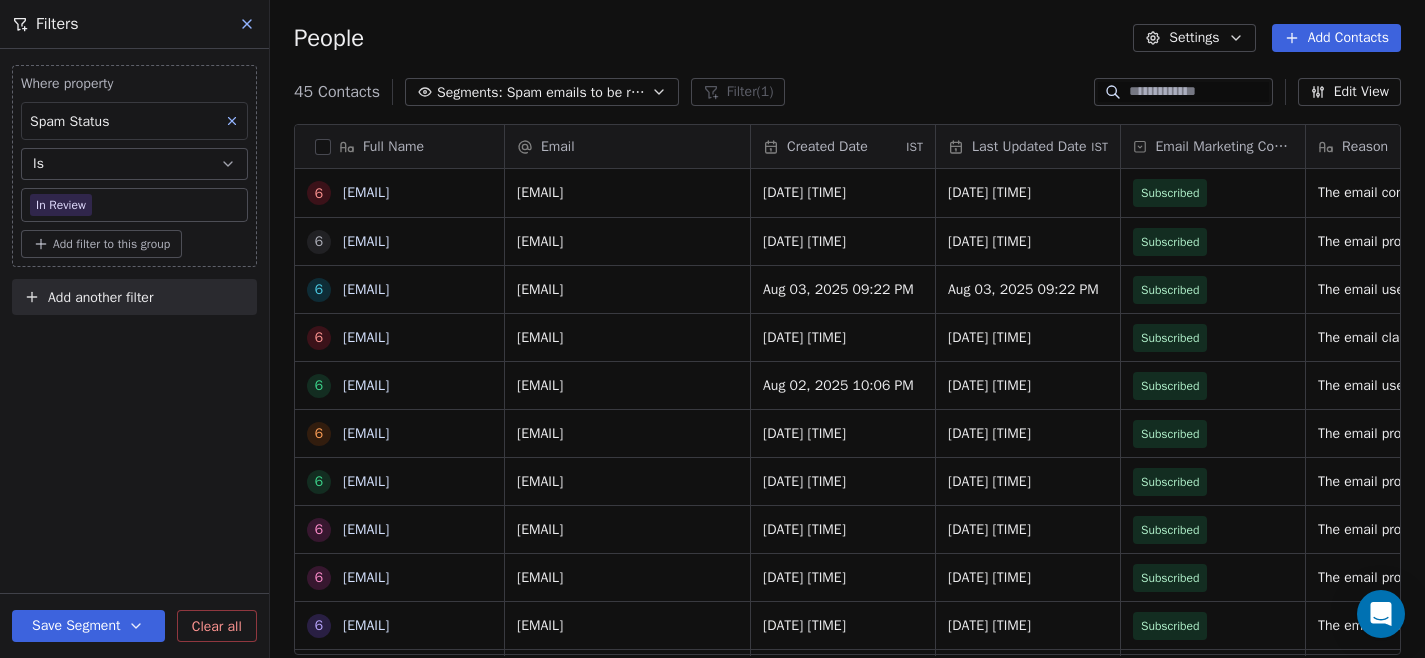 click on "Add filter to this group" at bounding box center (111, 244) 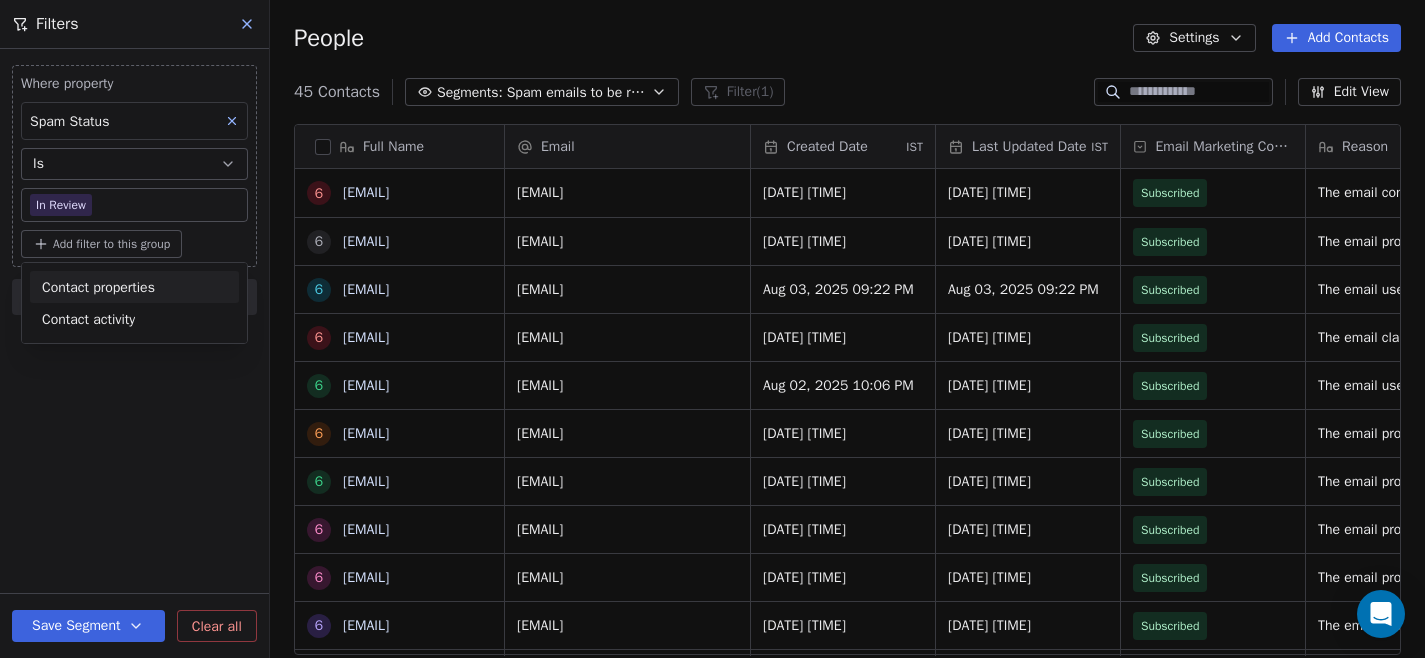 click on "Contact properties" at bounding box center (98, 287) 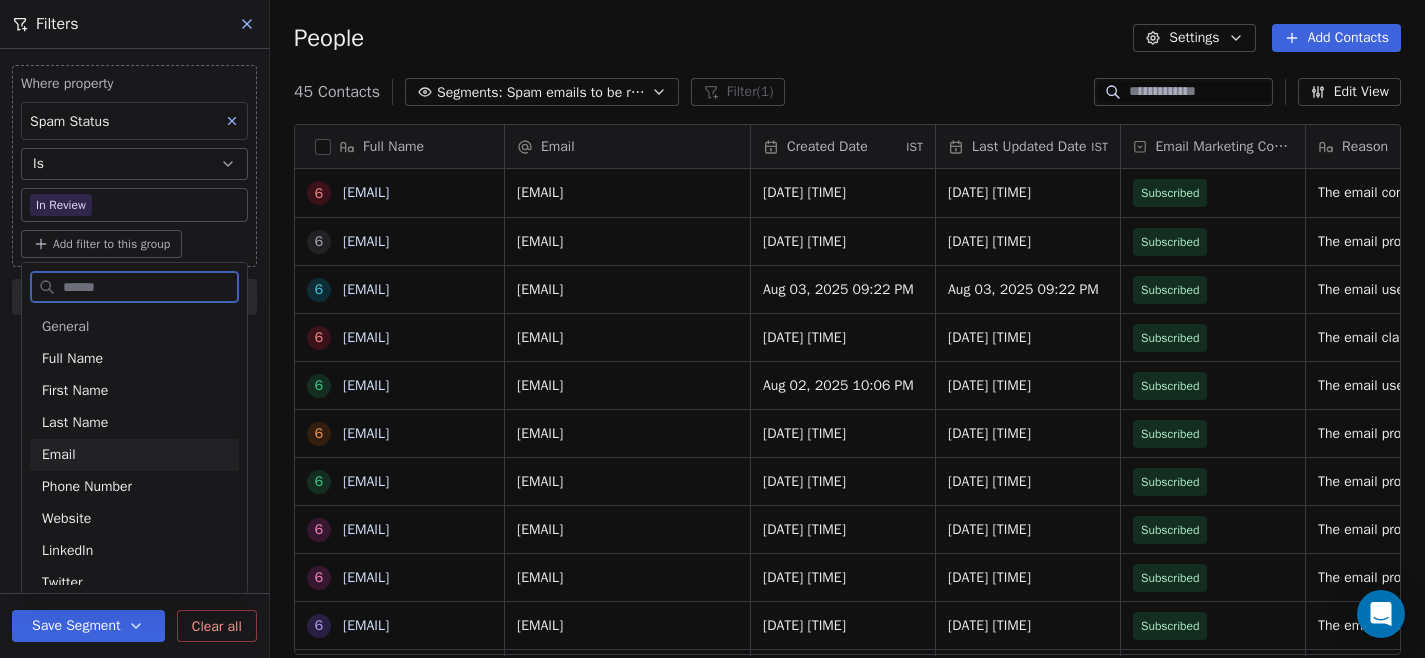 click on "Email" at bounding box center [134, 455] 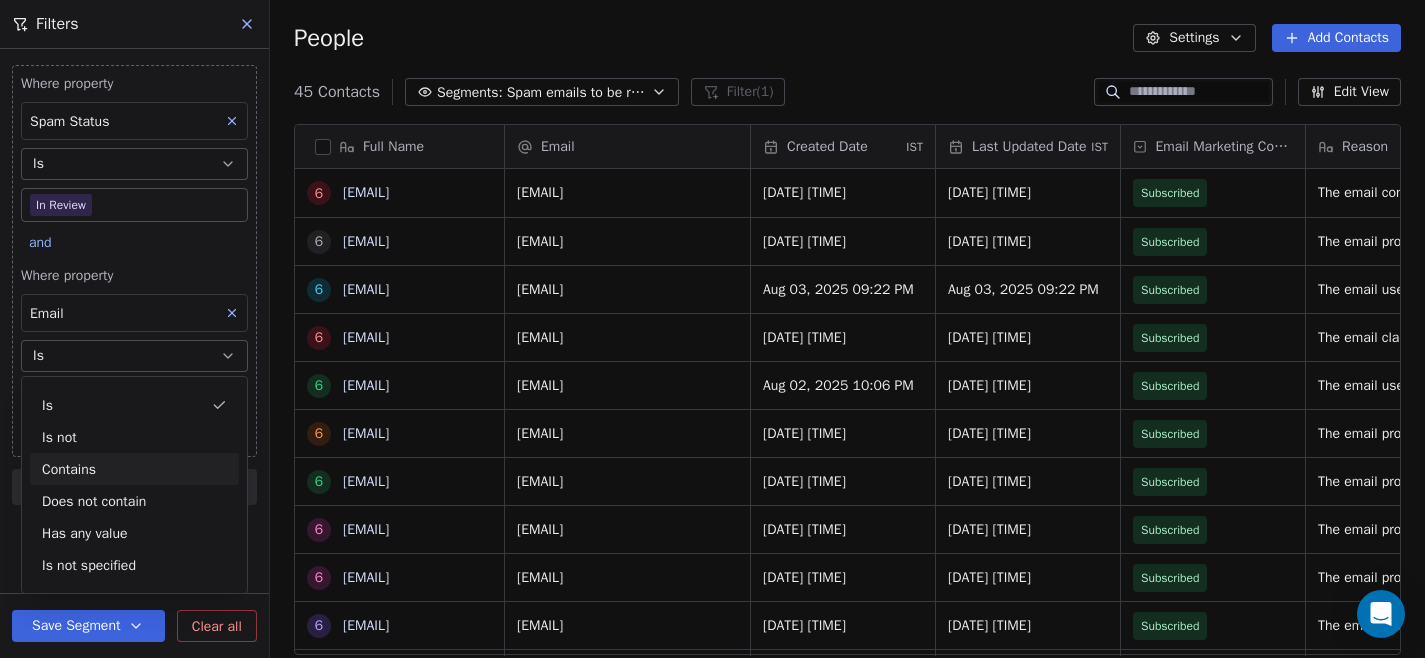 click on "Contains" at bounding box center (134, 469) 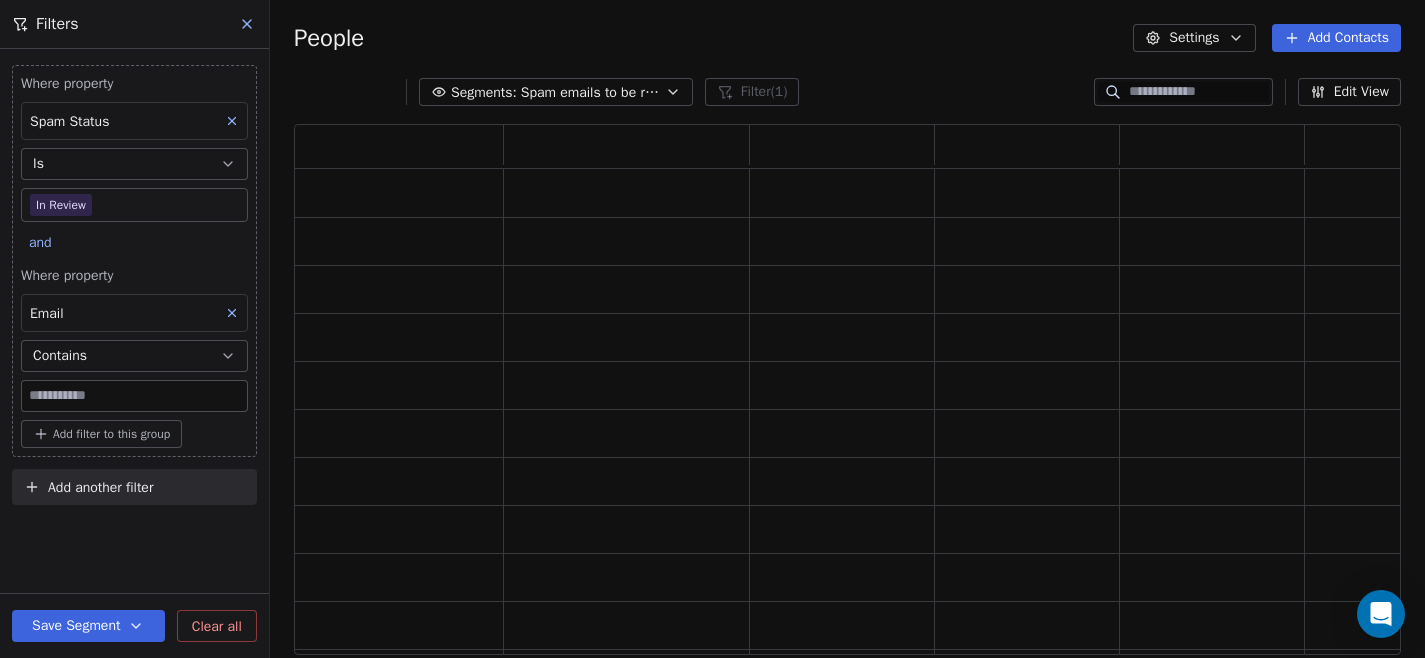 scroll, scrollTop: 1, scrollLeft: 1, axis: both 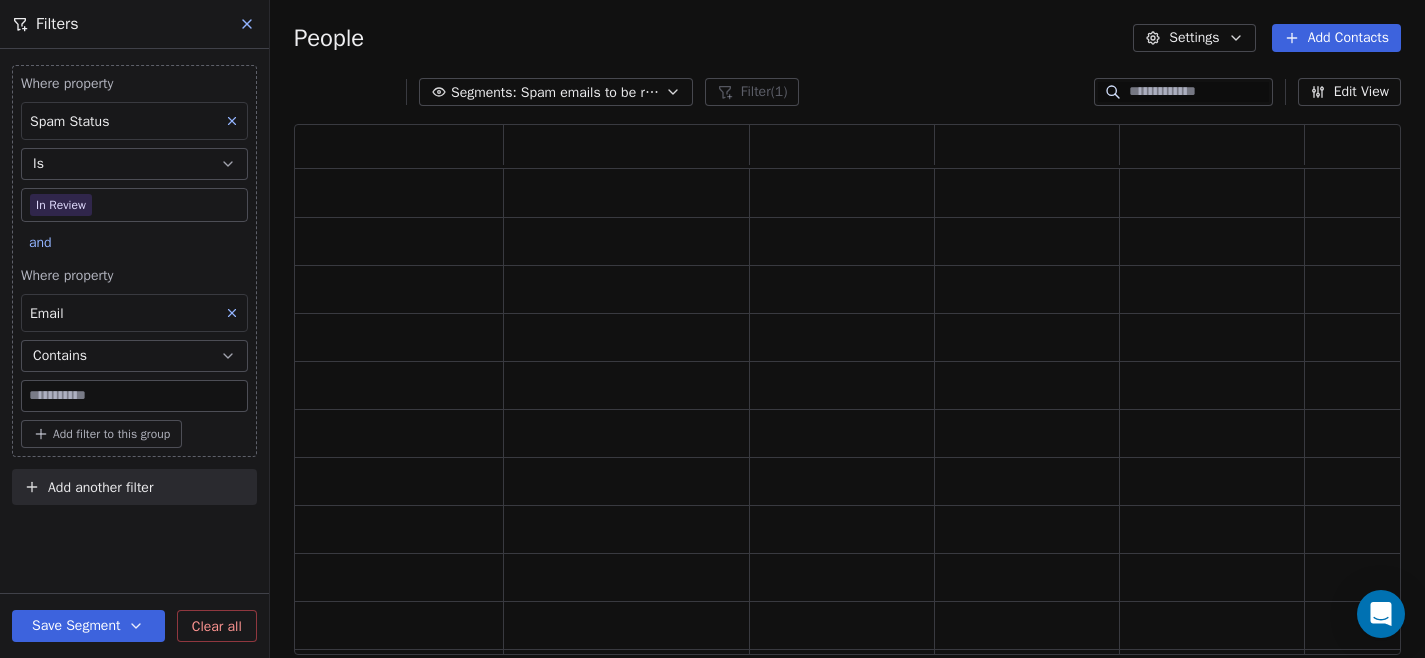 click at bounding box center [134, 396] 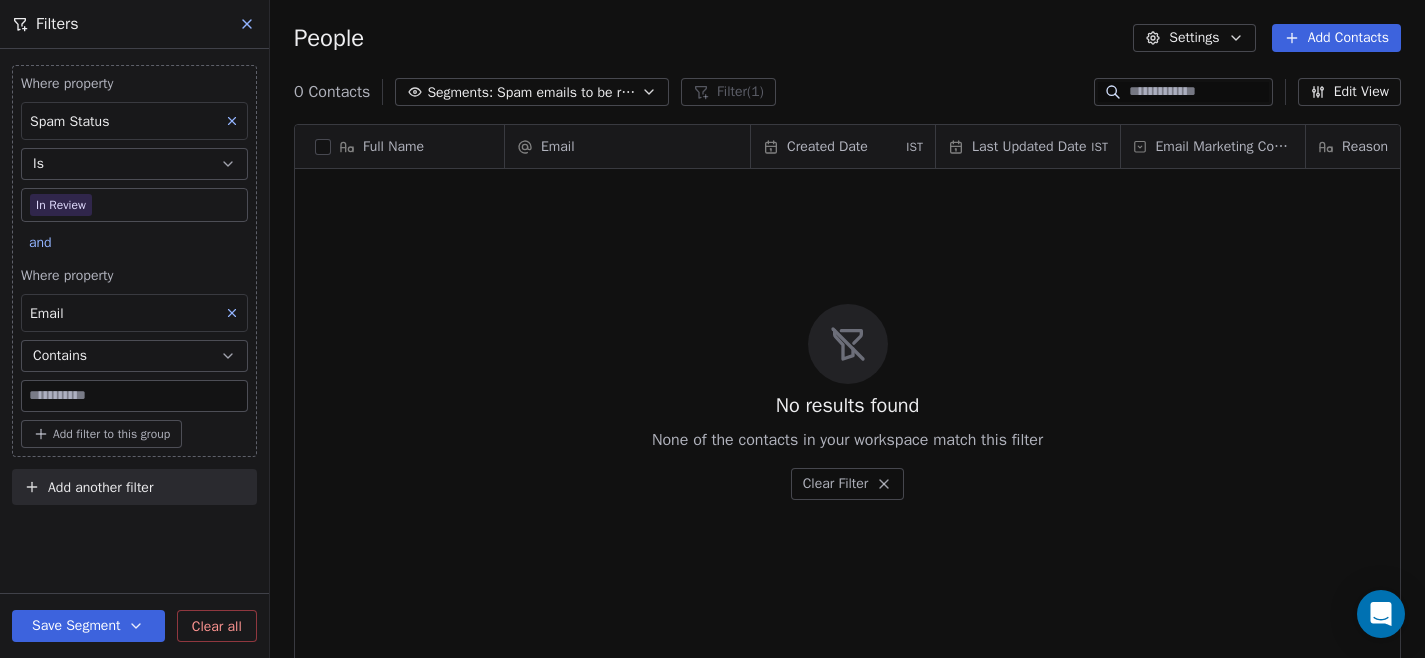 scroll, scrollTop: 1, scrollLeft: 1, axis: both 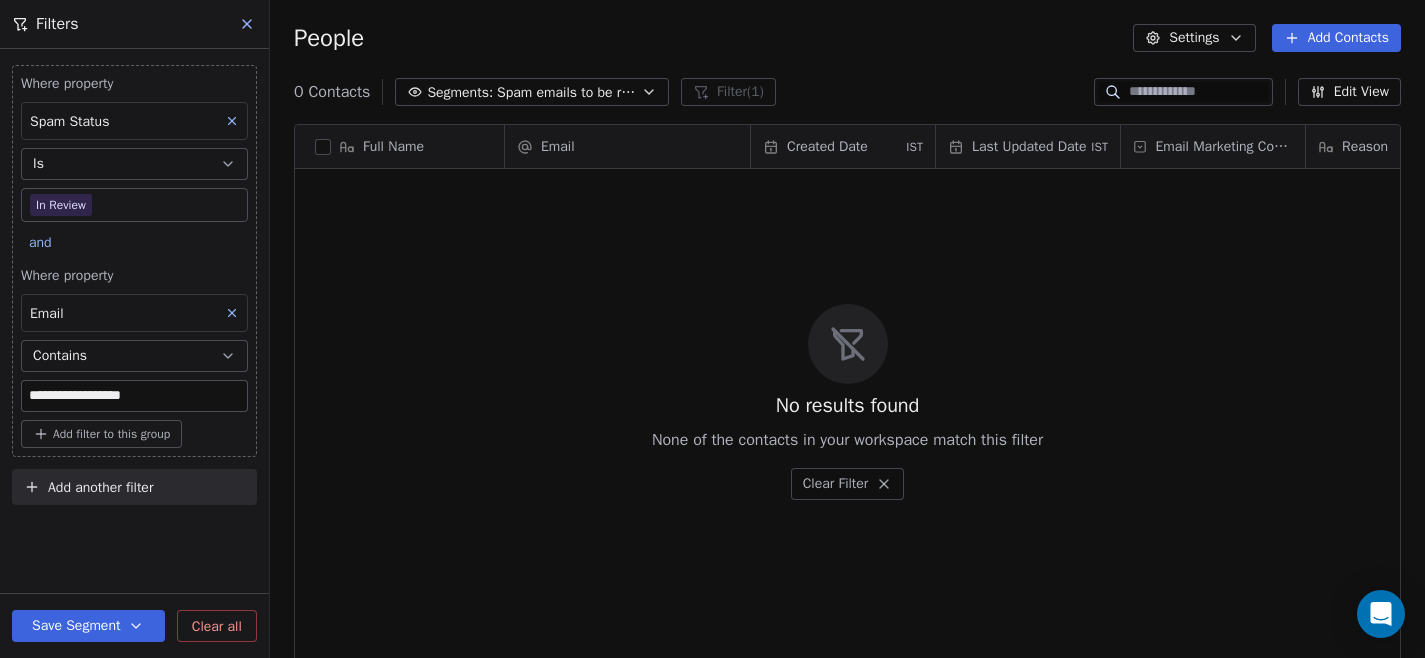type on "**********" 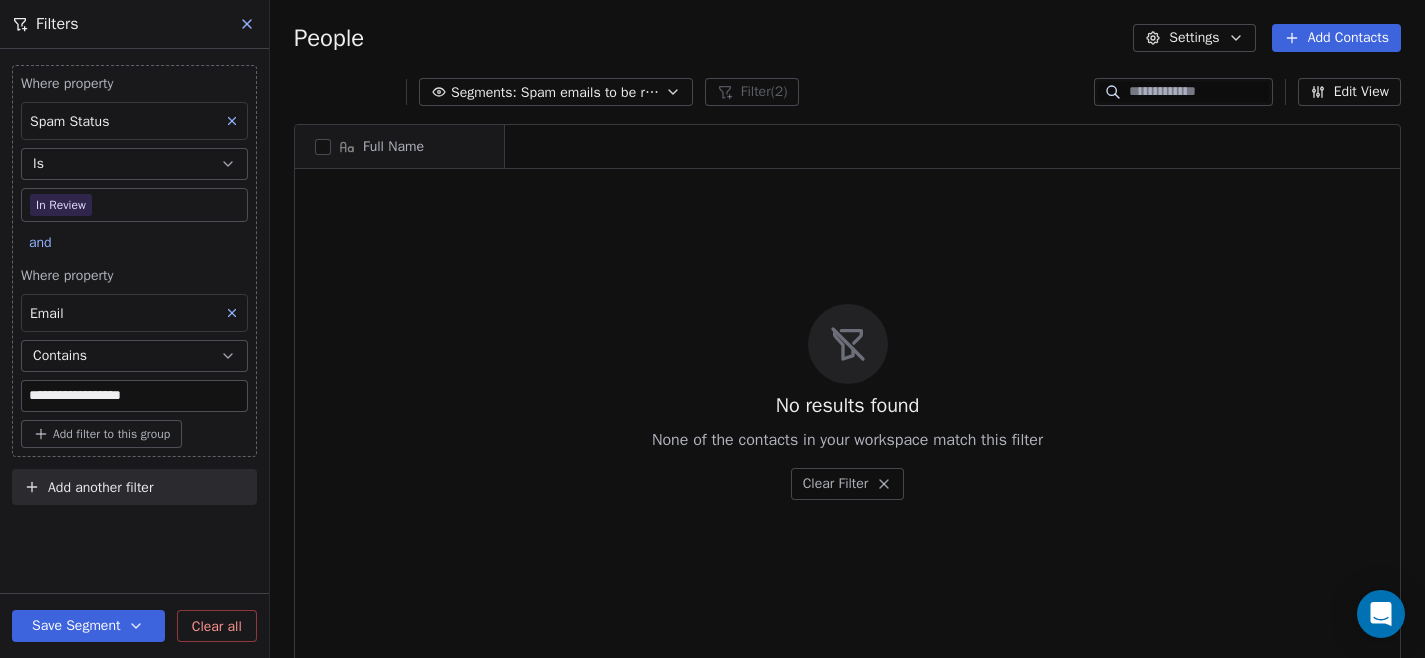 scroll, scrollTop: 579, scrollLeft: 1155, axis: both 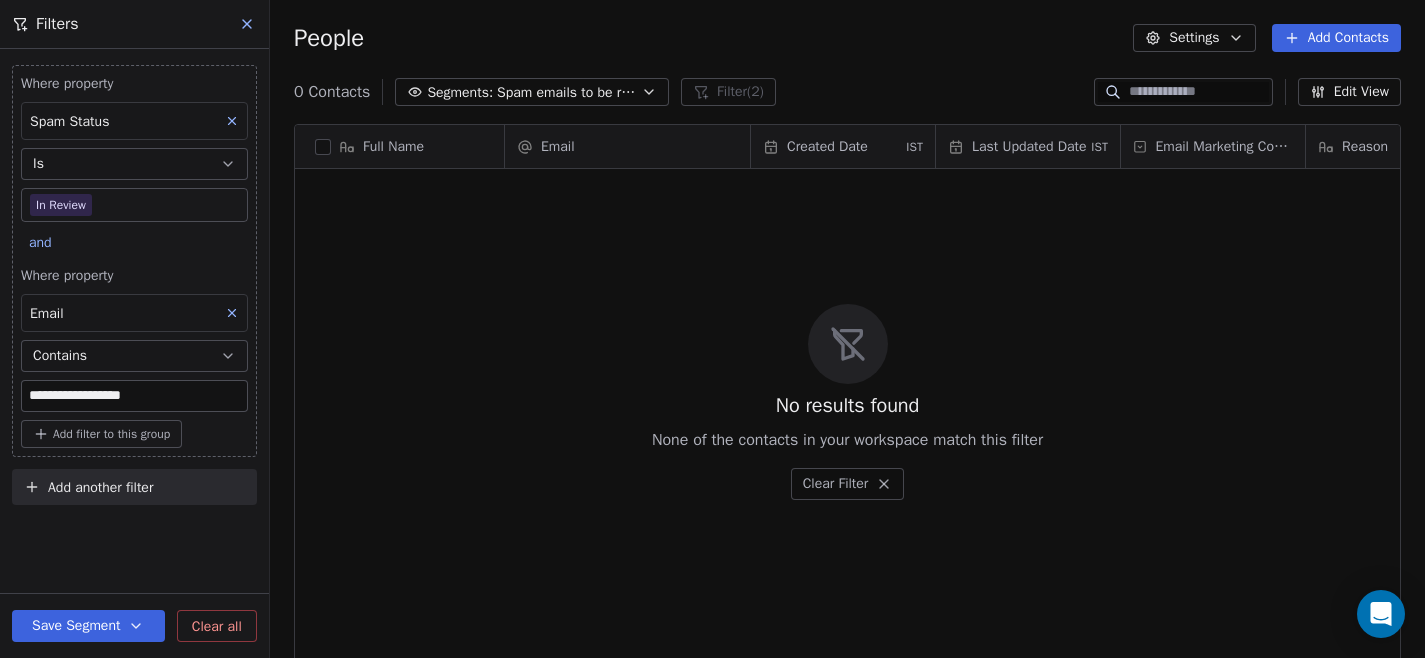 click 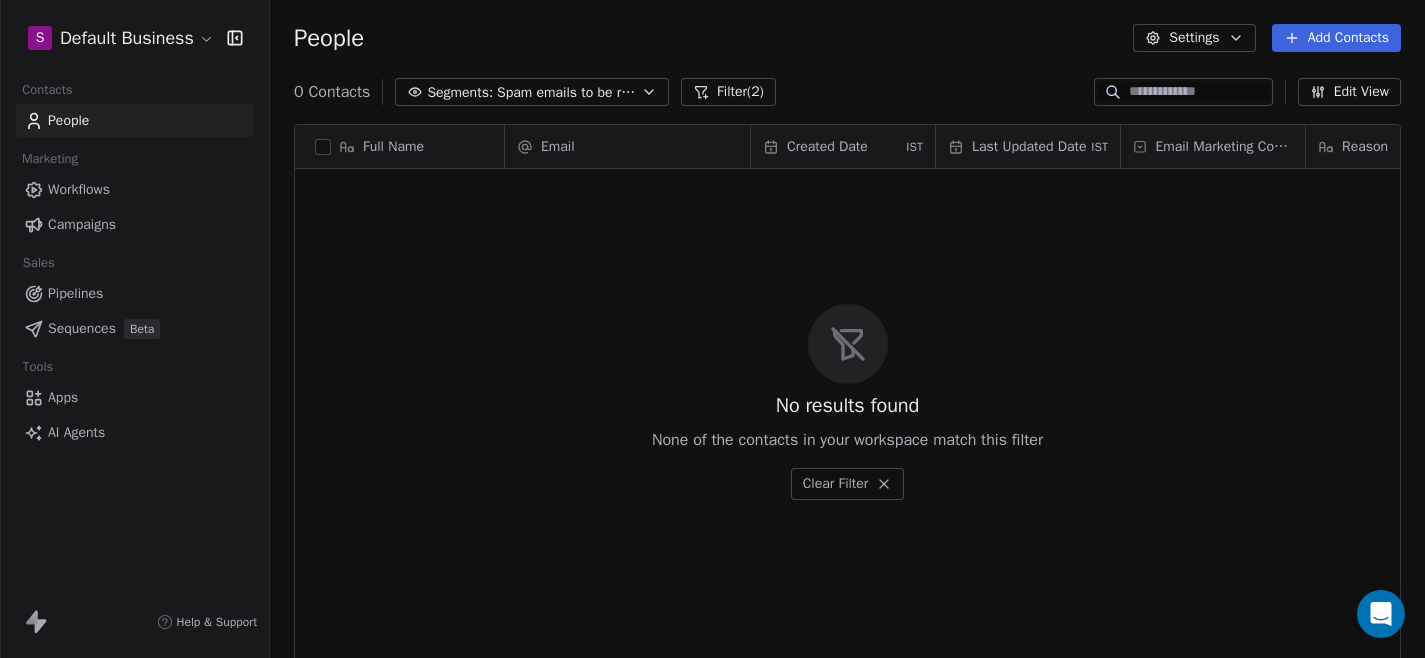 click on "Spam emails to be reviewed" at bounding box center (567, 92) 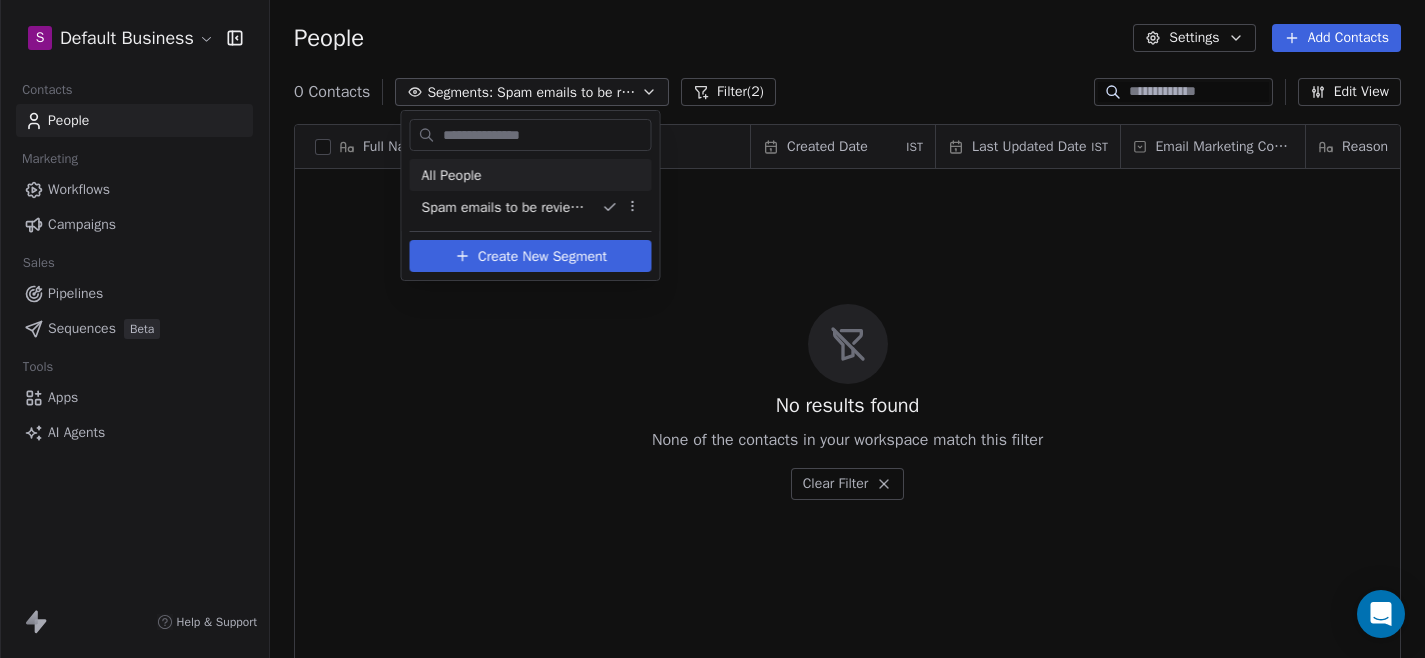 click on "All People" at bounding box center (531, 175) 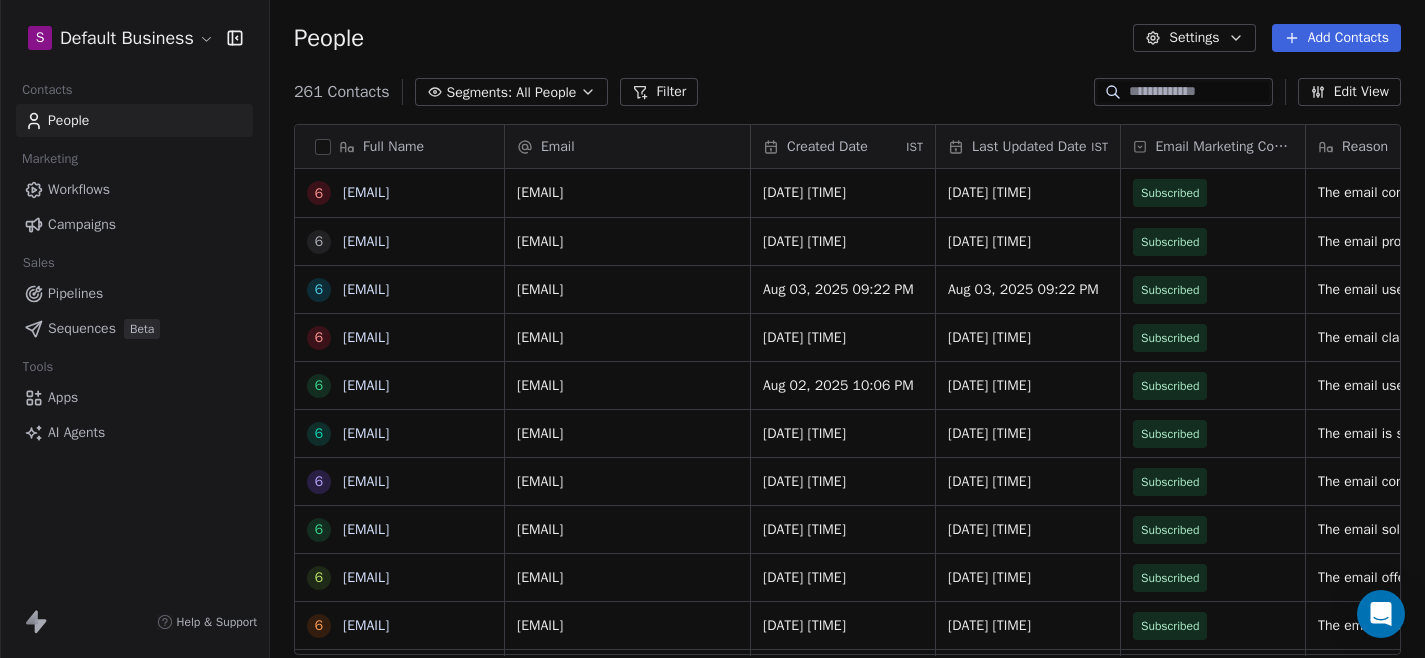 click on "Filter" at bounding box center (659, 92) 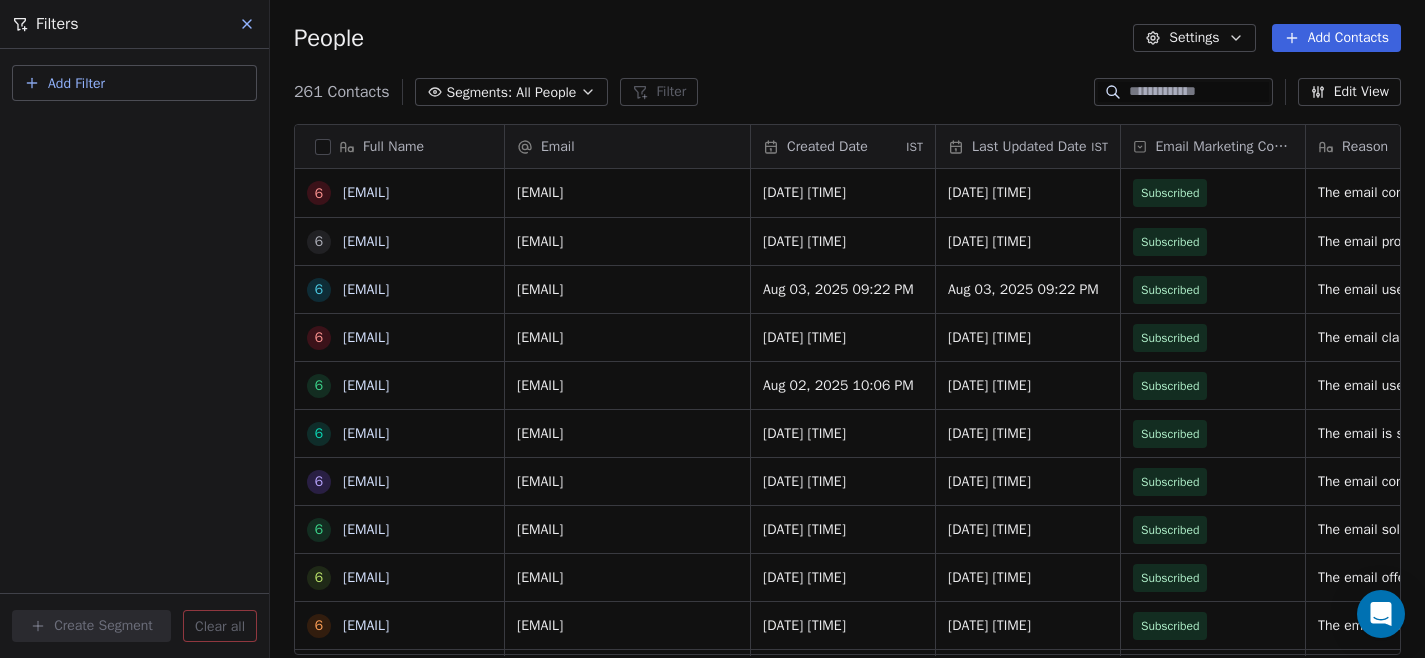 click on "Add Filter" at bounding box center (134, 83) 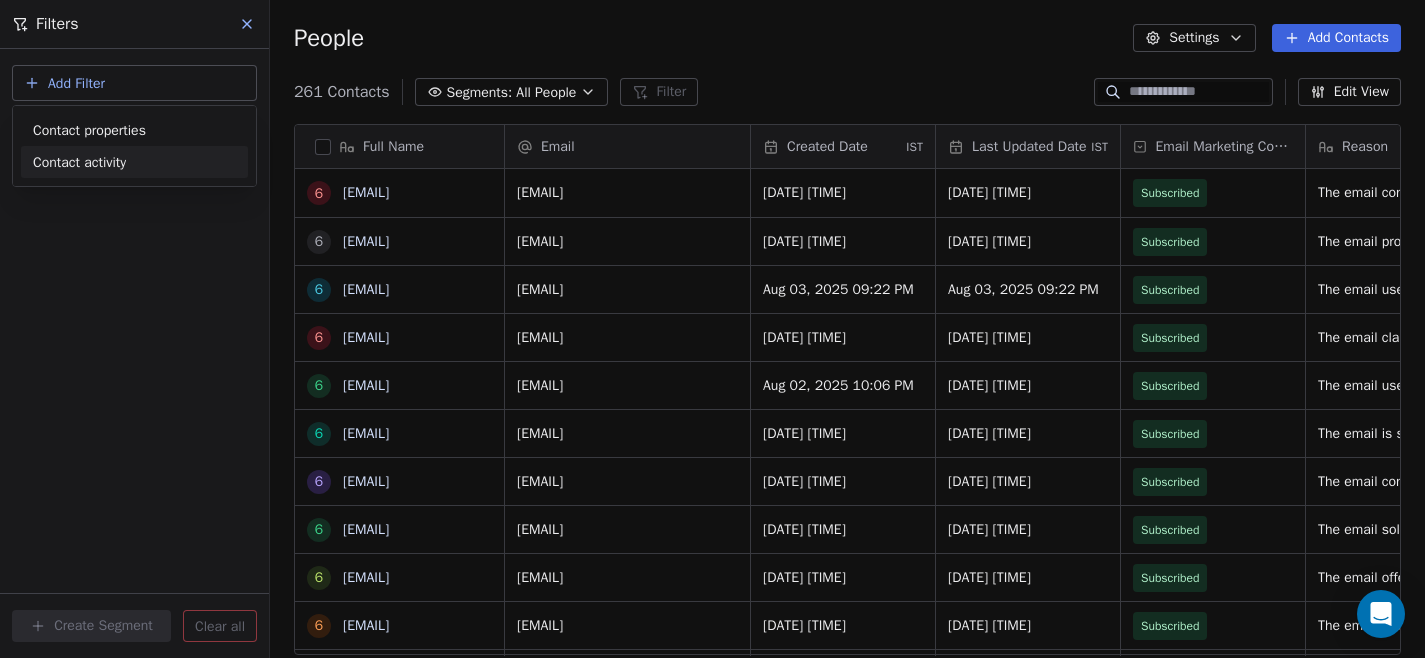 click on "Contact activity" at bounding box center [79, 162] 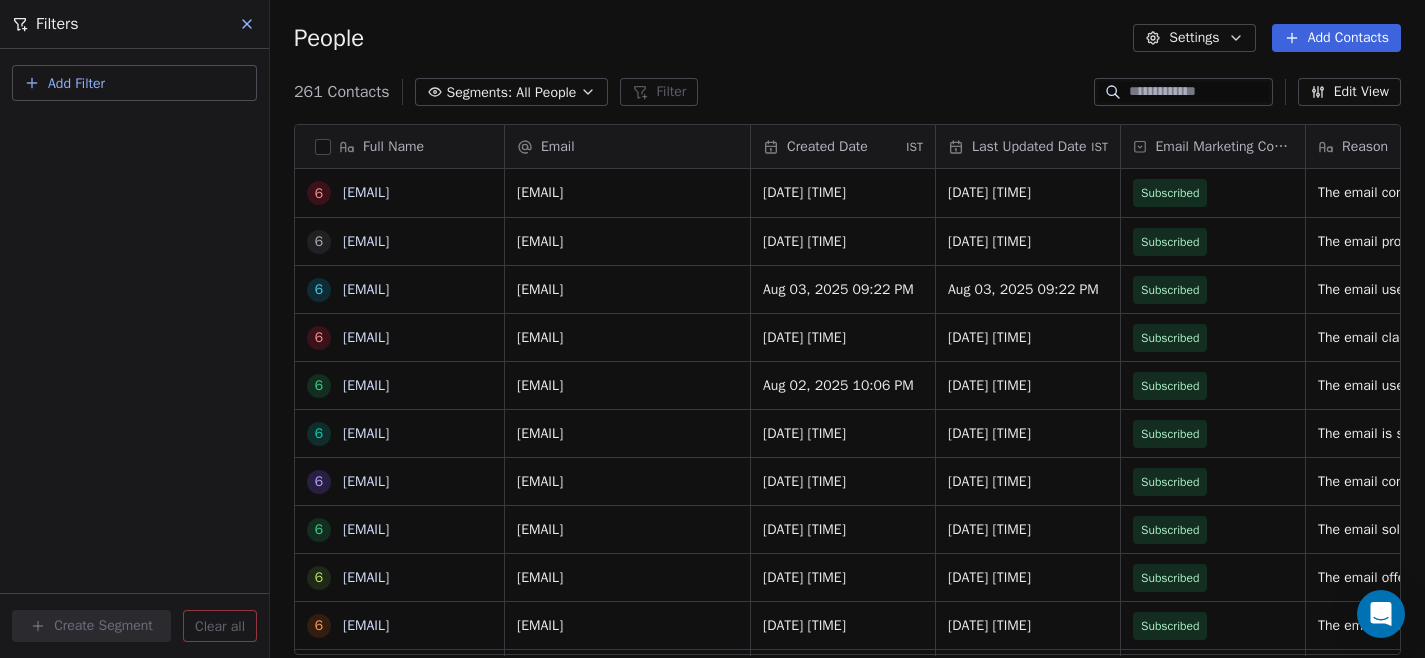 click on "S Default Business Contacts People Marketing Workflows Campaigns Sales Pipelines Sequences Beta Tools Apps AI Agents Help & Support People Settings  Add Contacts 261 Contacts Segments: All People Filter  Edit View Tag Add to Sequence Export Full Name 6 [EMAIL] 6 [EMAIL] 6 [EMAIL] 6 [EMAIL] 6 [EMAIL] 6 [EMAIL] 6 [EMAIL] 6 [EMAIL] 6 [EMAIL] 6 [EMAIL] 6 [EMAIL] 6 [EMAIL] 6 [EMAIL] 6 [EMAIL] 6 [EMAIL] 6 [EMAIL] 6 [EMAIL] 6 [EMAIL] 6 [EMAIL] 6 6" at bounding box center (712, 329) 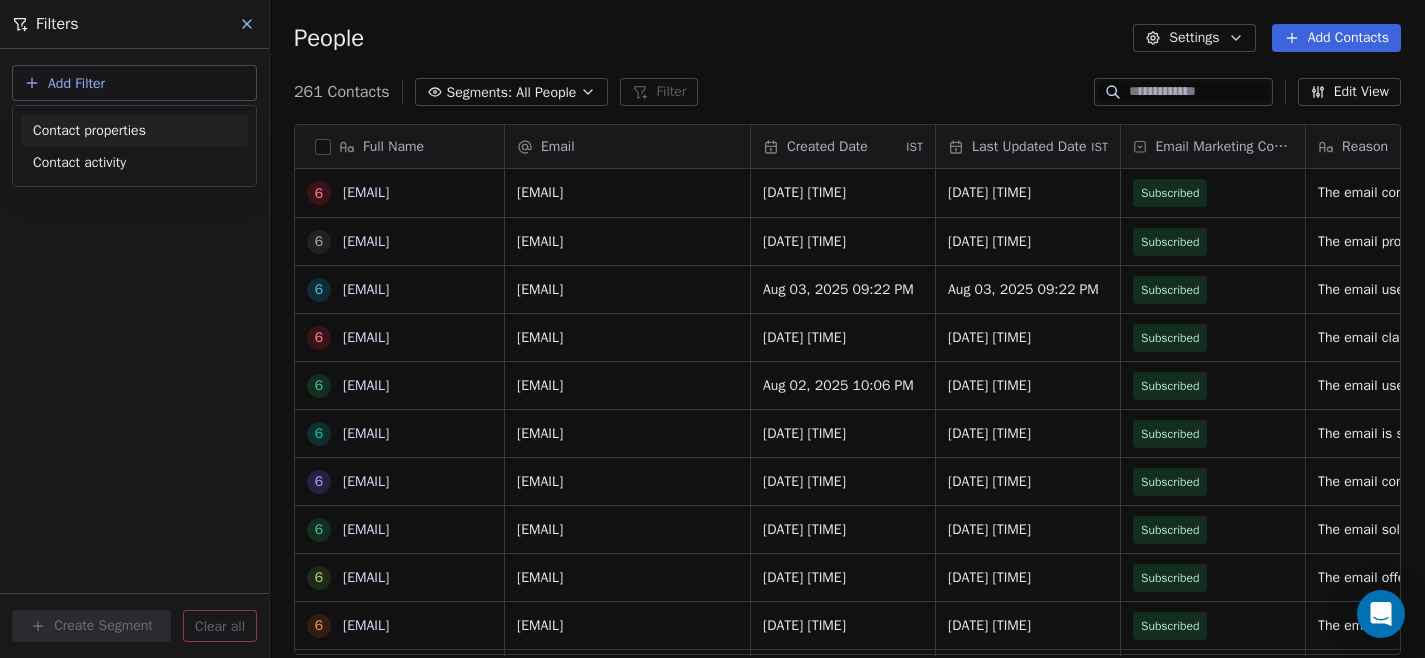 click on "Contact properties" at bounding box center (89, 130) 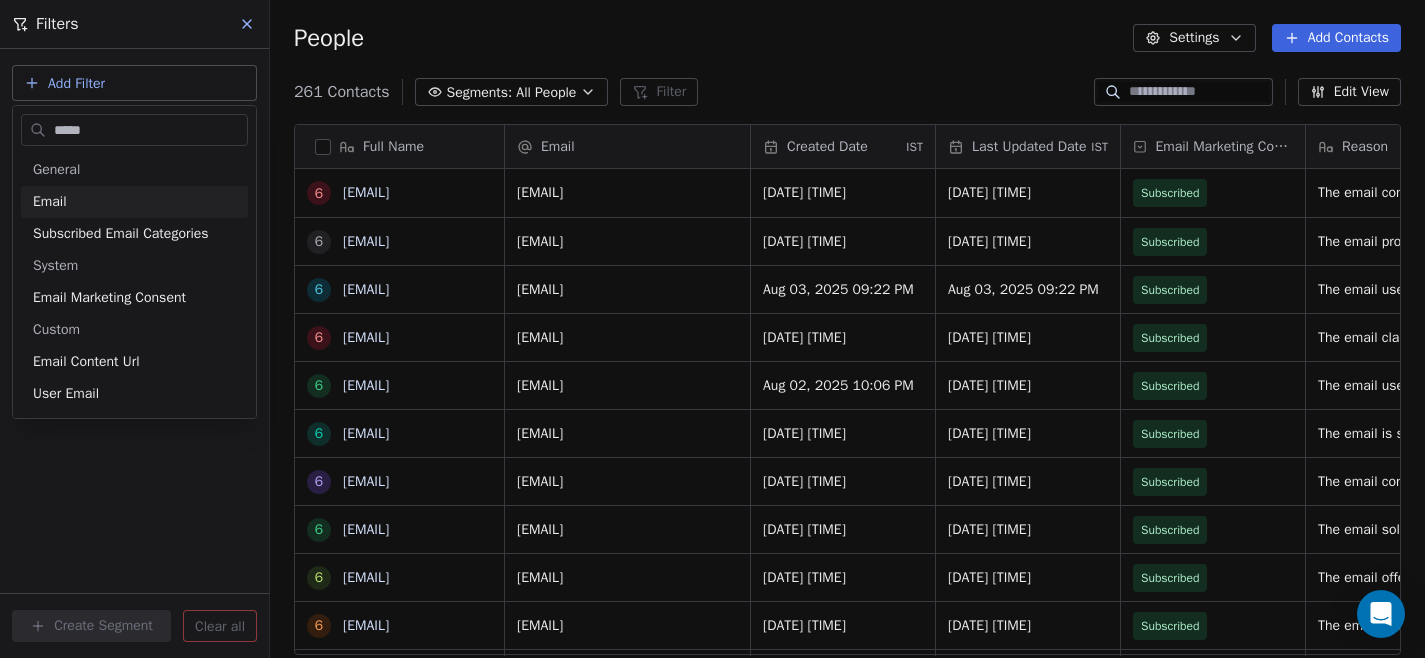 type on "*****" 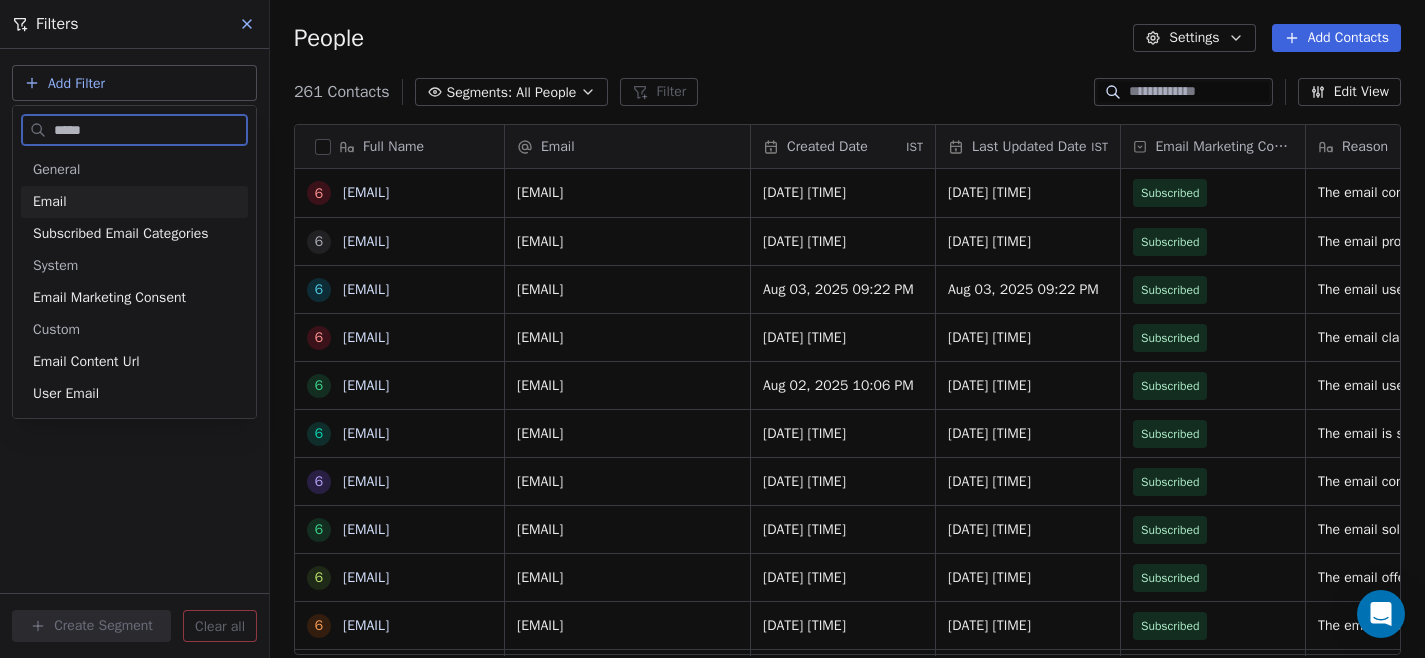 click on "Email" at bounding box center [50, 202] 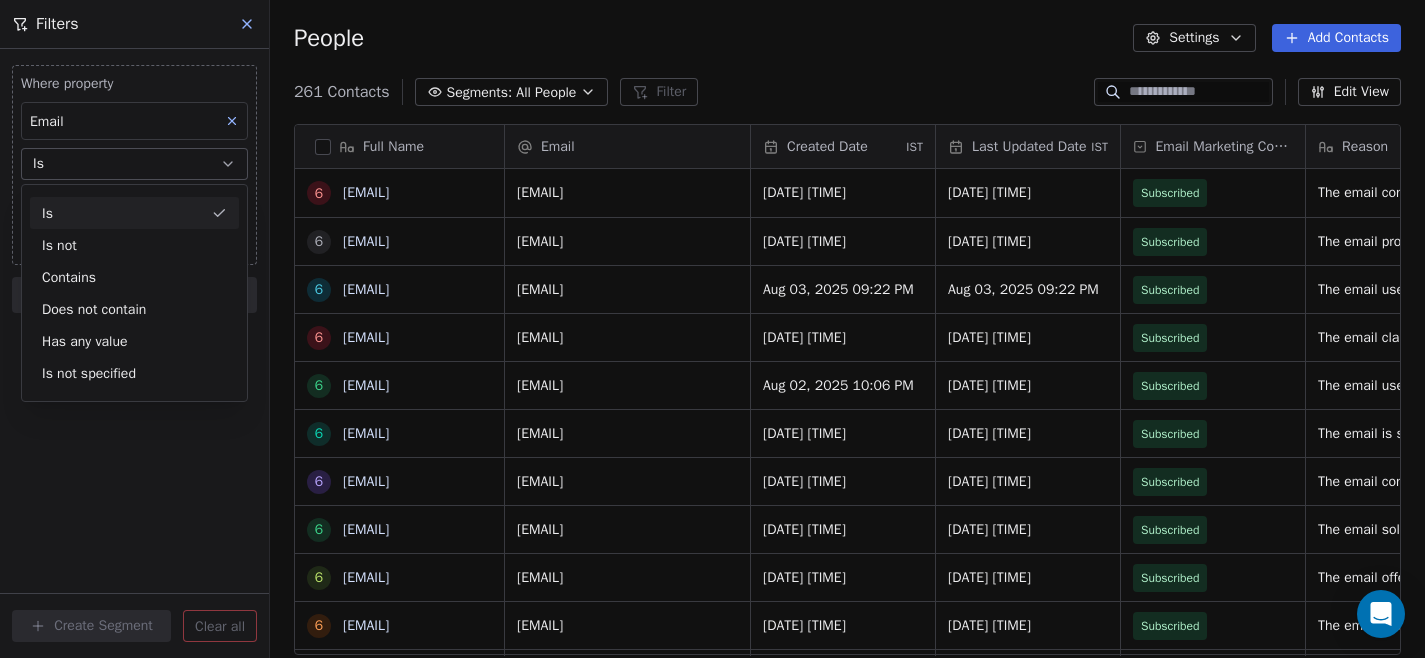click on "Where property   Email   Is Add filter to this group Add another filter" at bounding box center (134, 185) 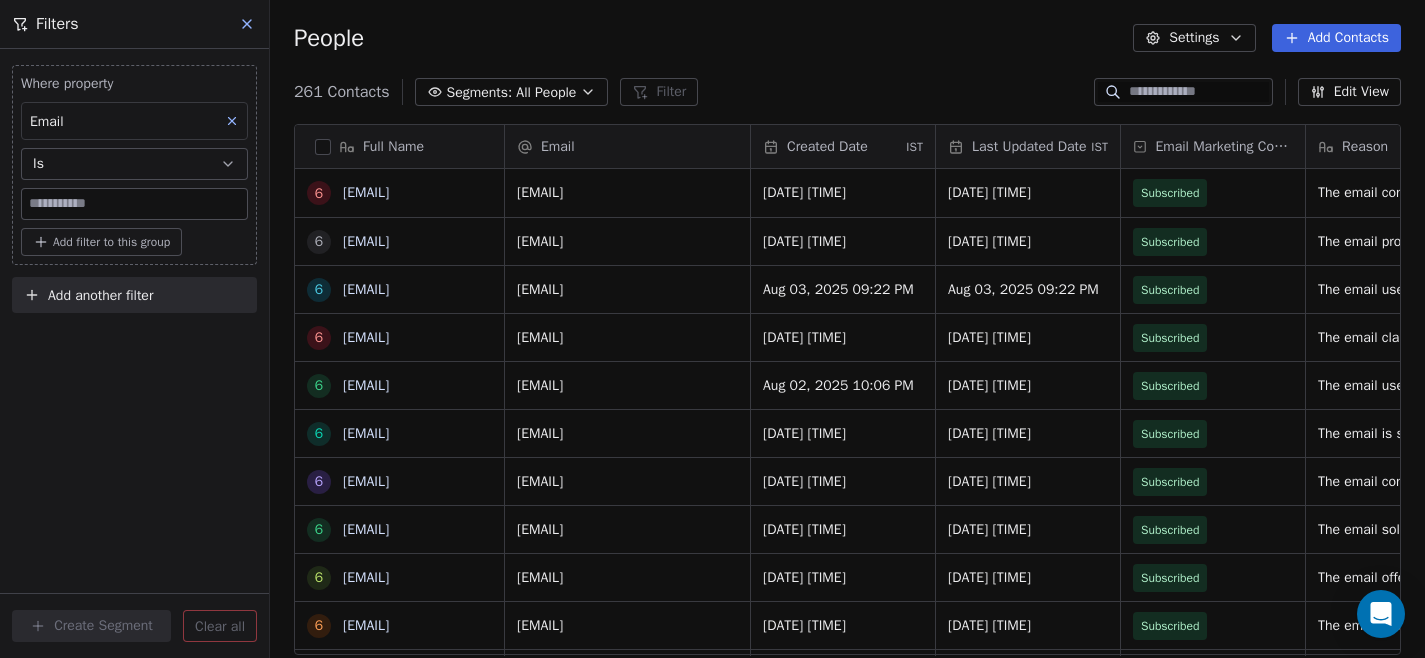 click at bounding box center [134, 204] 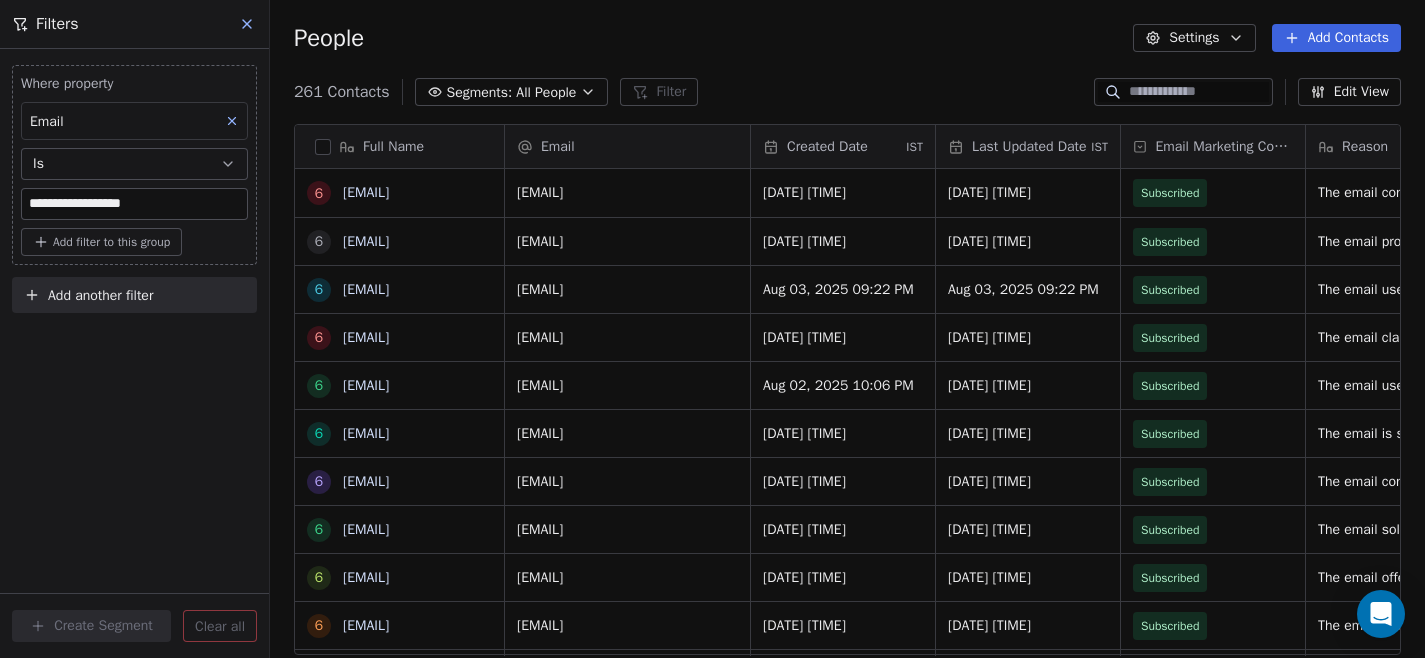 type on "**********" 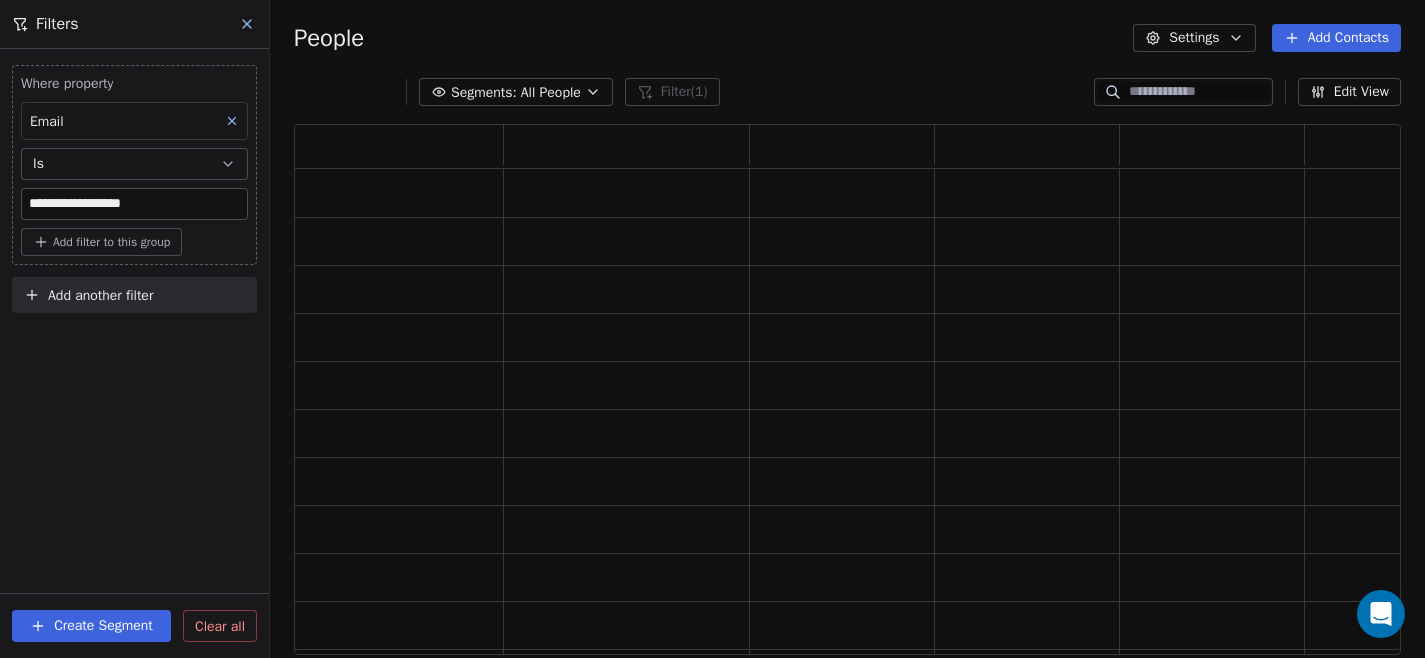 scroll, scrollTop: 1, scrollLeft: 1, axis: both 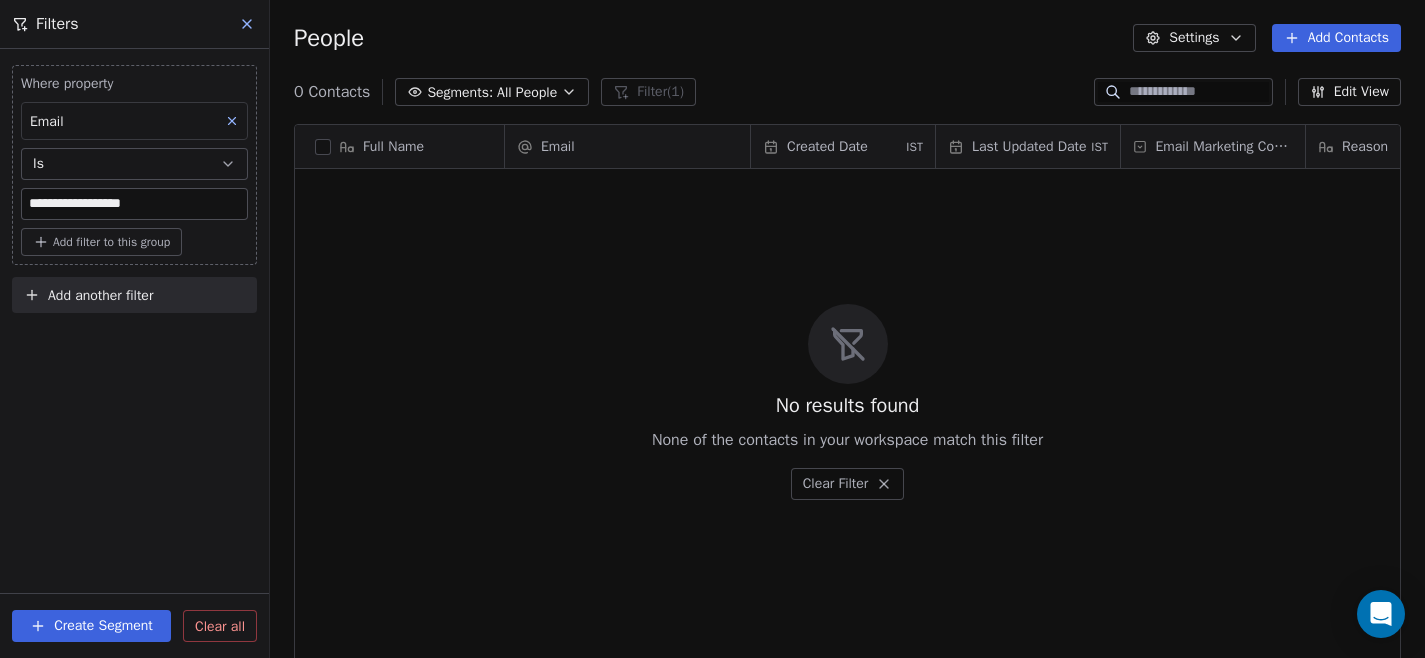 click on "Where property" at bounding box center (134, 84) 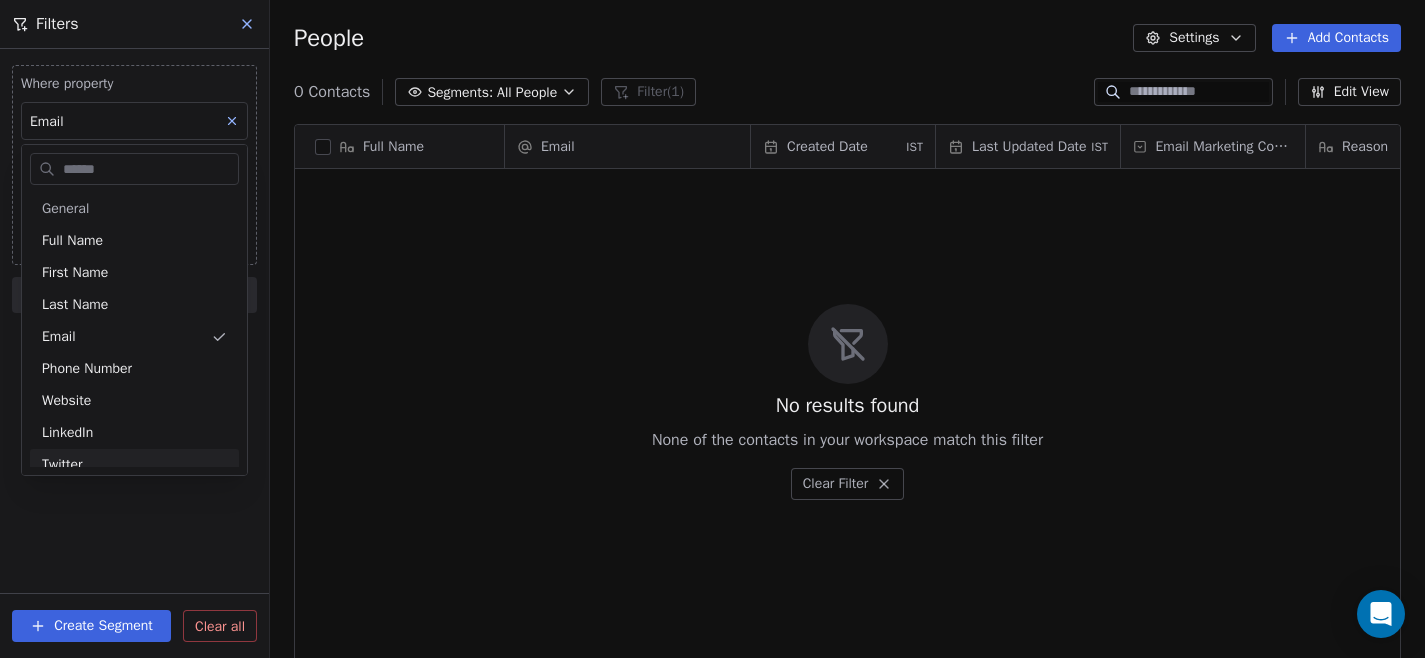 click on "**********" at bounding box center [712, 329] 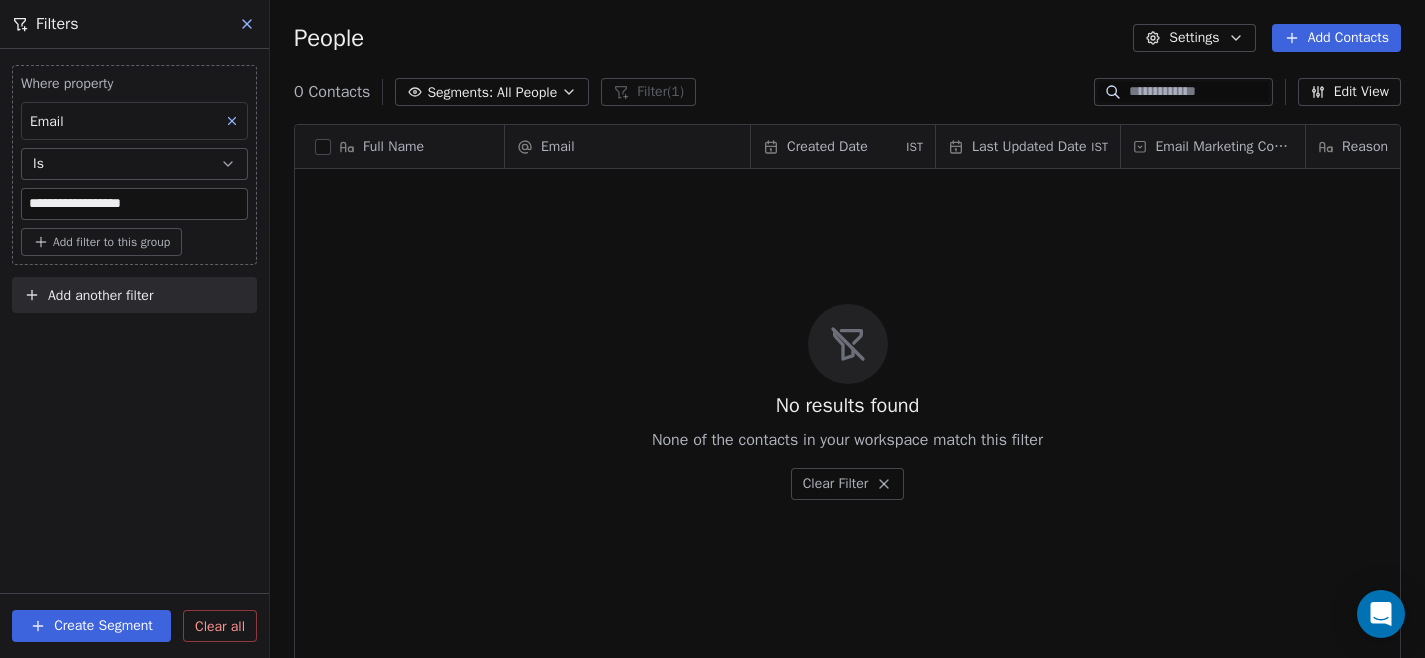 click 